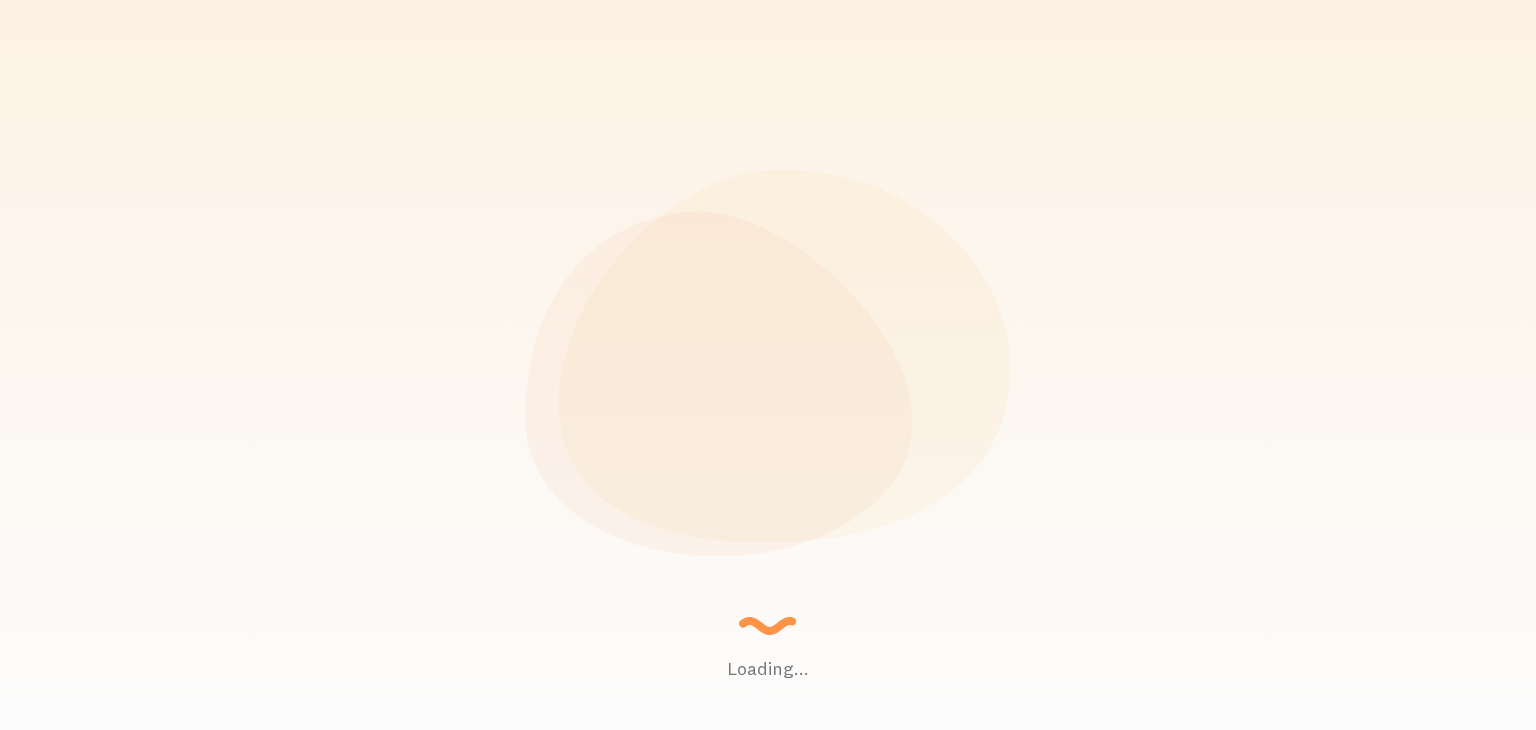 scroll, scrollTop: 0, scrollLeft: 0, axis: both 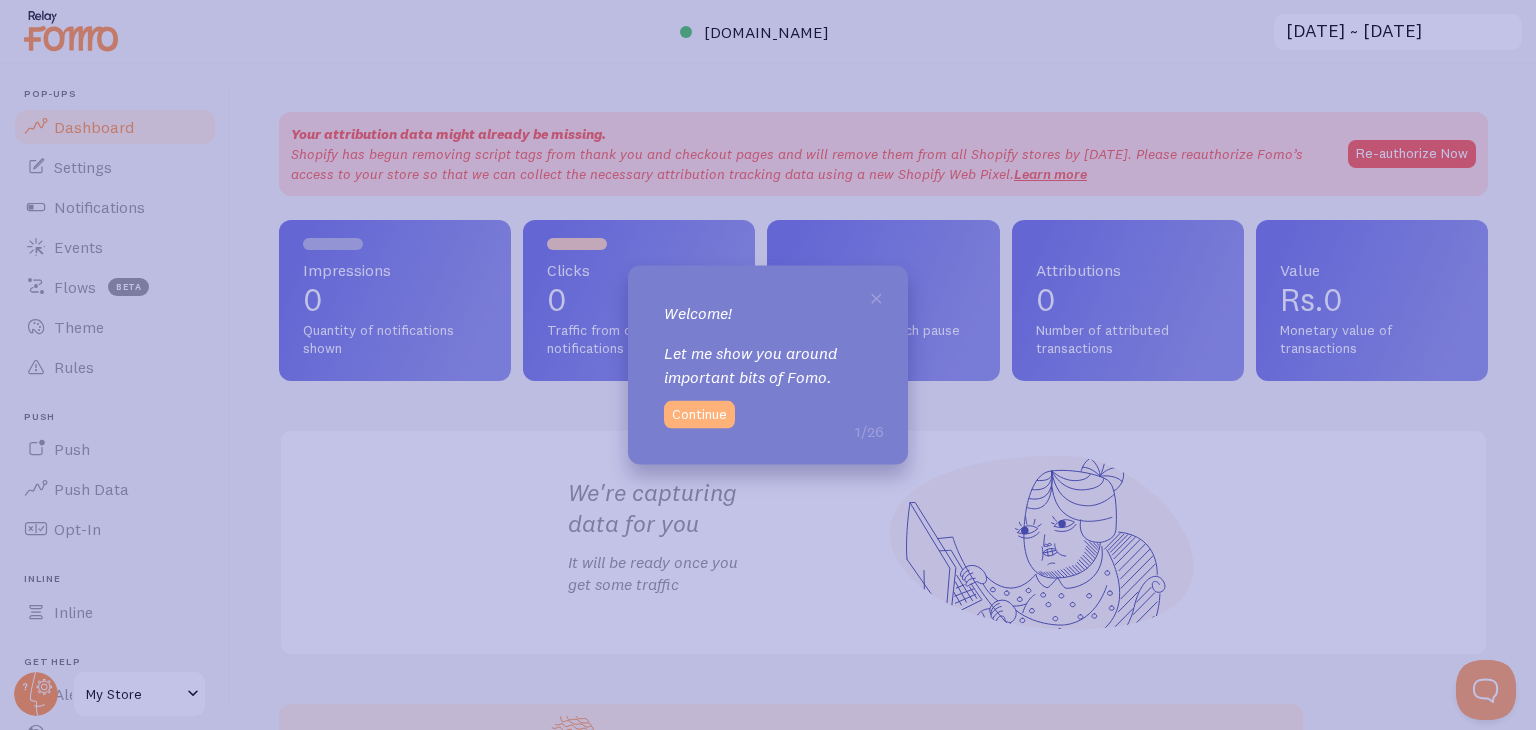 click on "Continue" at bounding box center (699, 414) 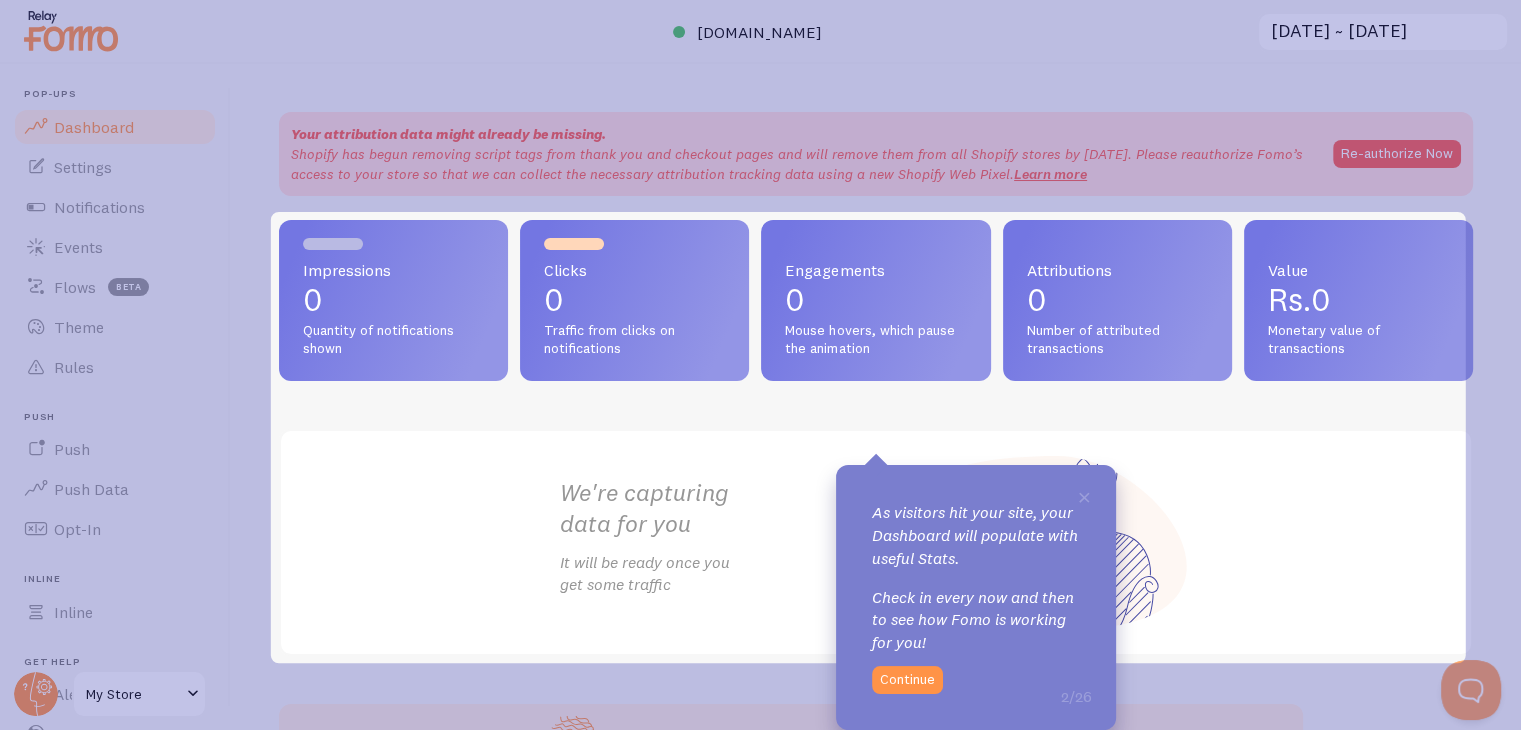 scroll, scrollTop: 0, scrollLeft: 0, axis: both 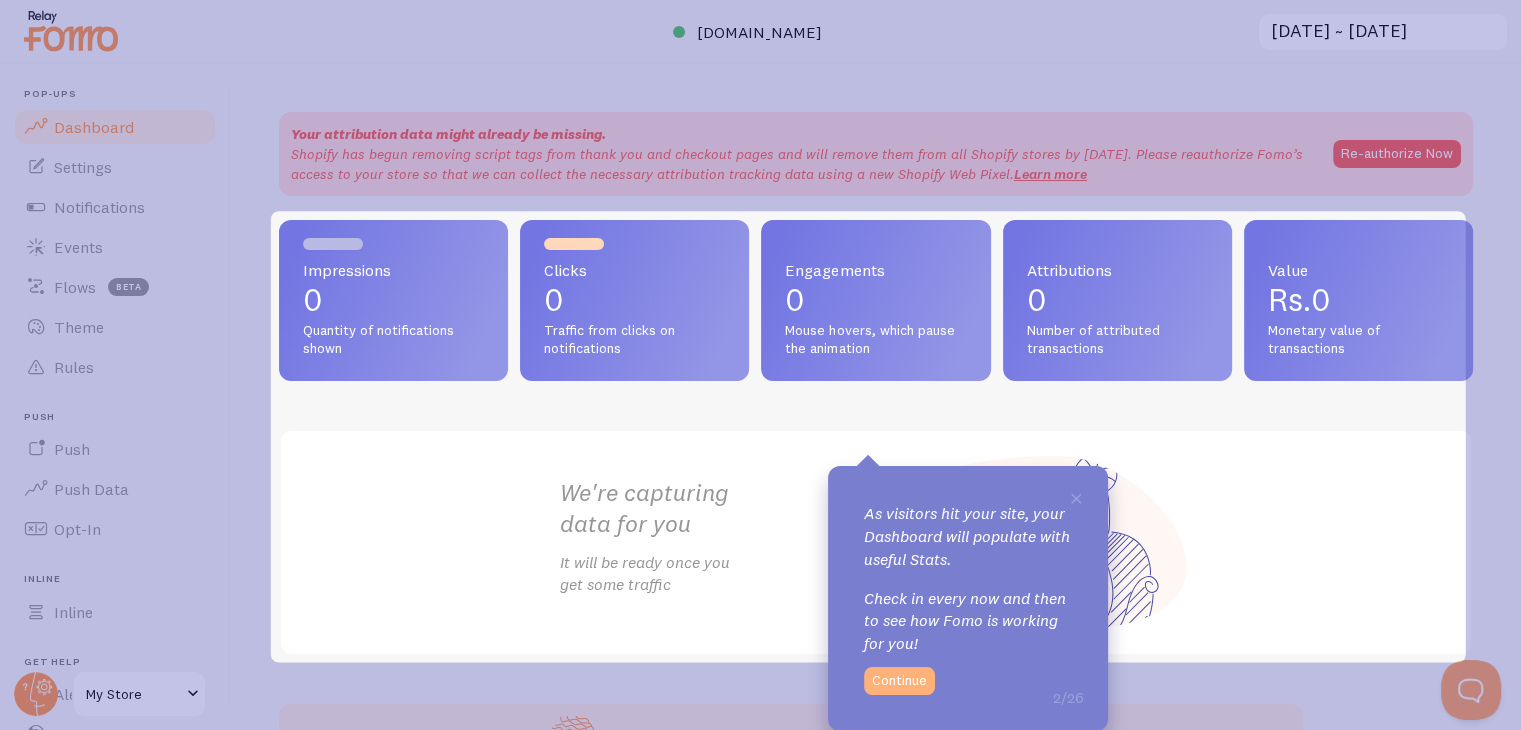 click on "Continue" at bounding box center [899, 681] 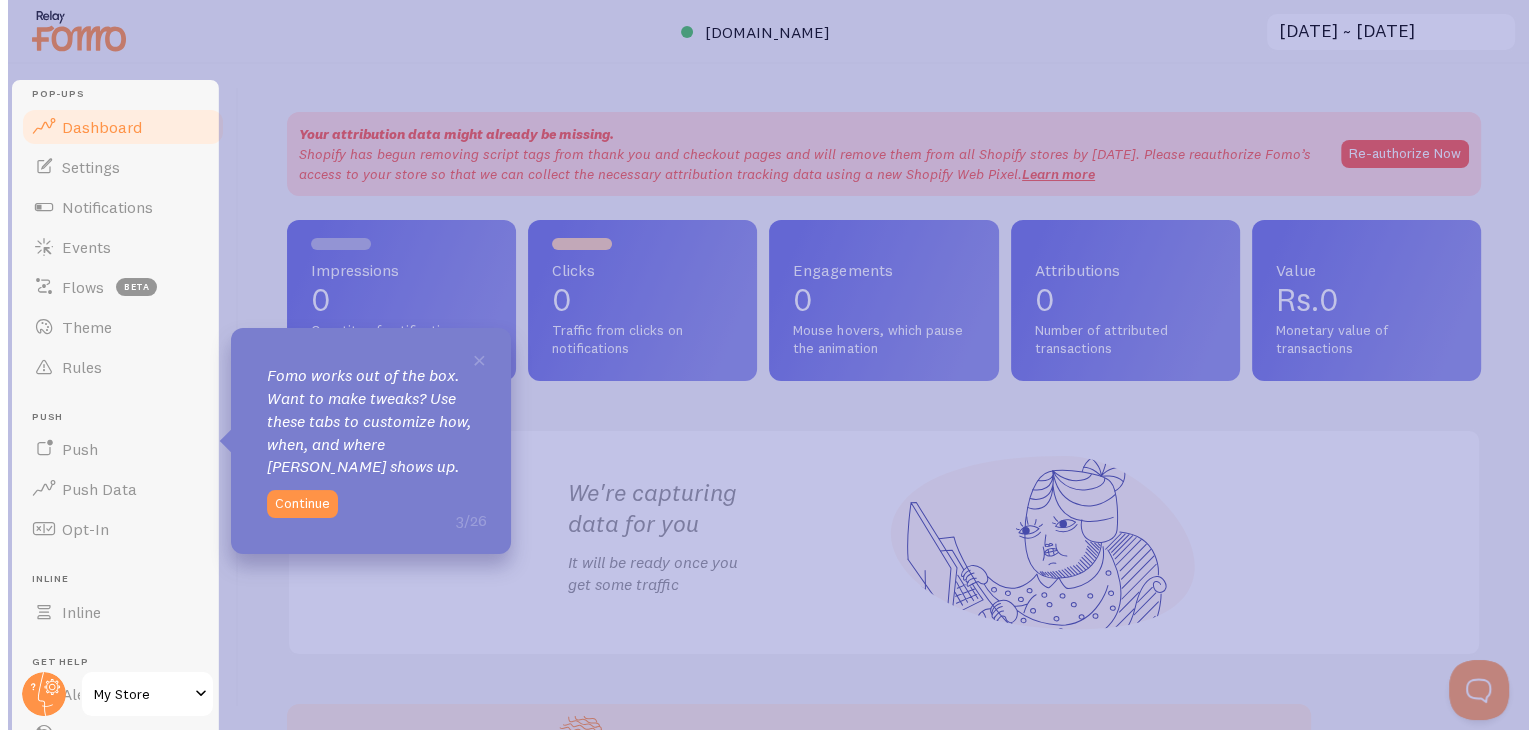 scroll, scrollTop: 0, scrollLeft: 0, axis: both 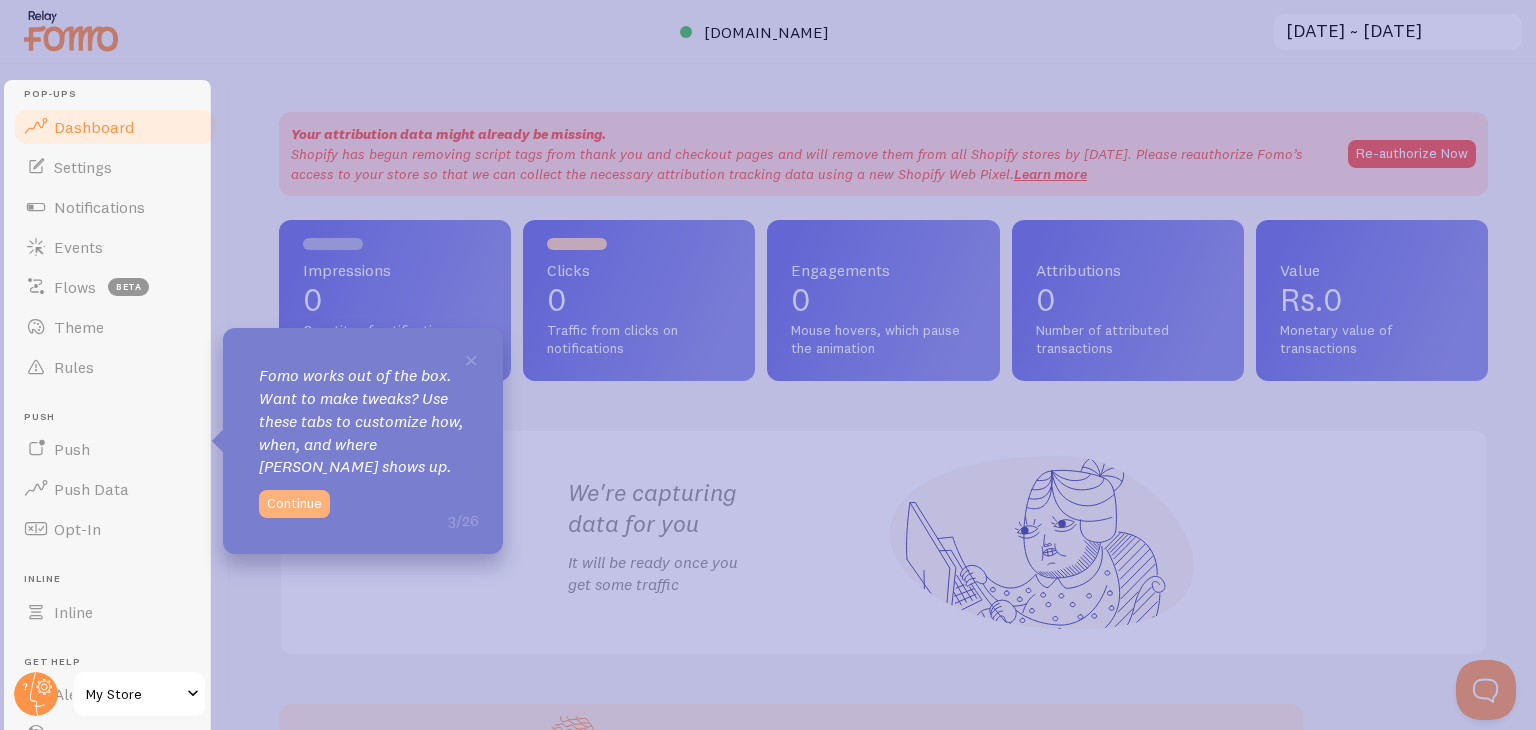 click on "Continue" at bounding box center (294, 504) 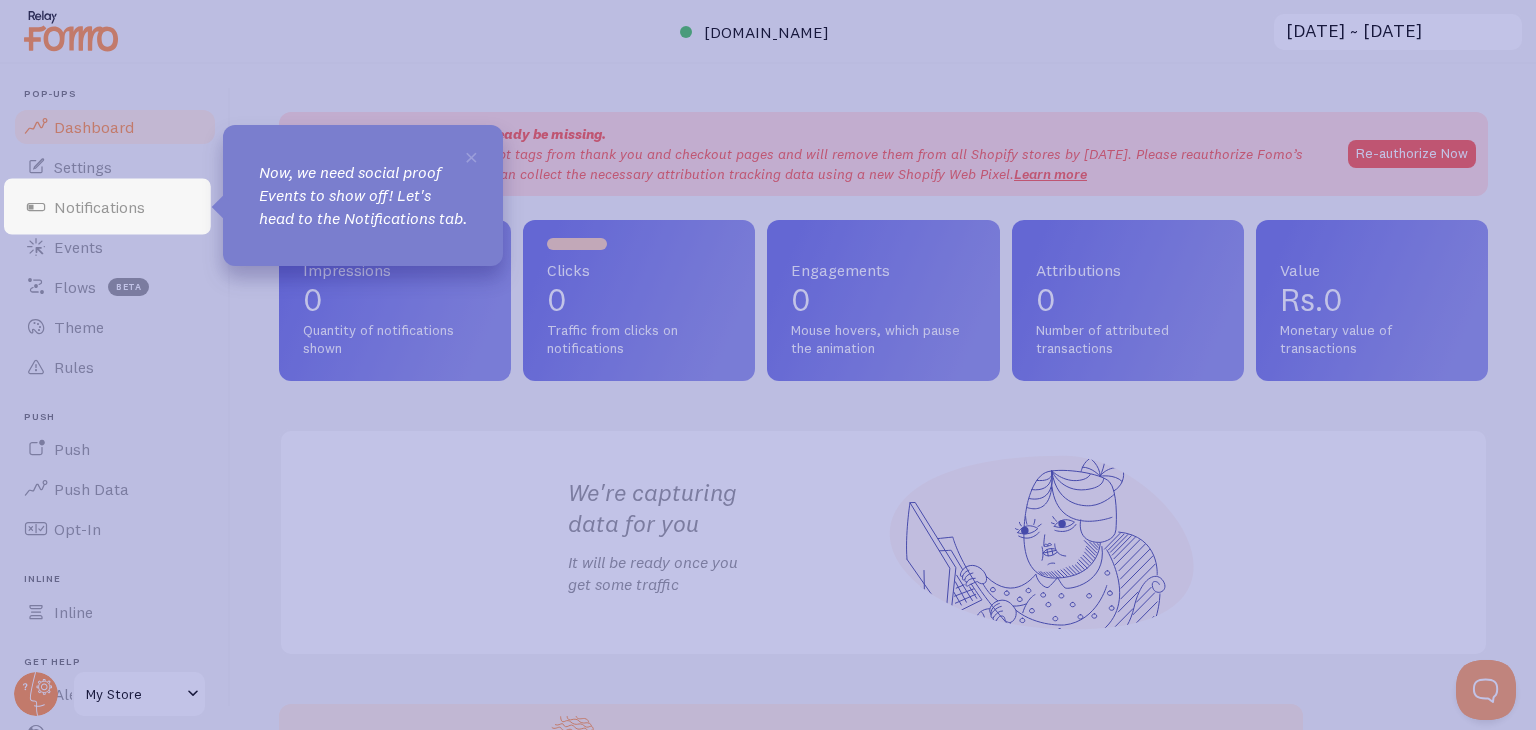 click on "×   Now, we need social proof Events to show off! Let's head to the Notifications tab." at bounding box center (363, 195) 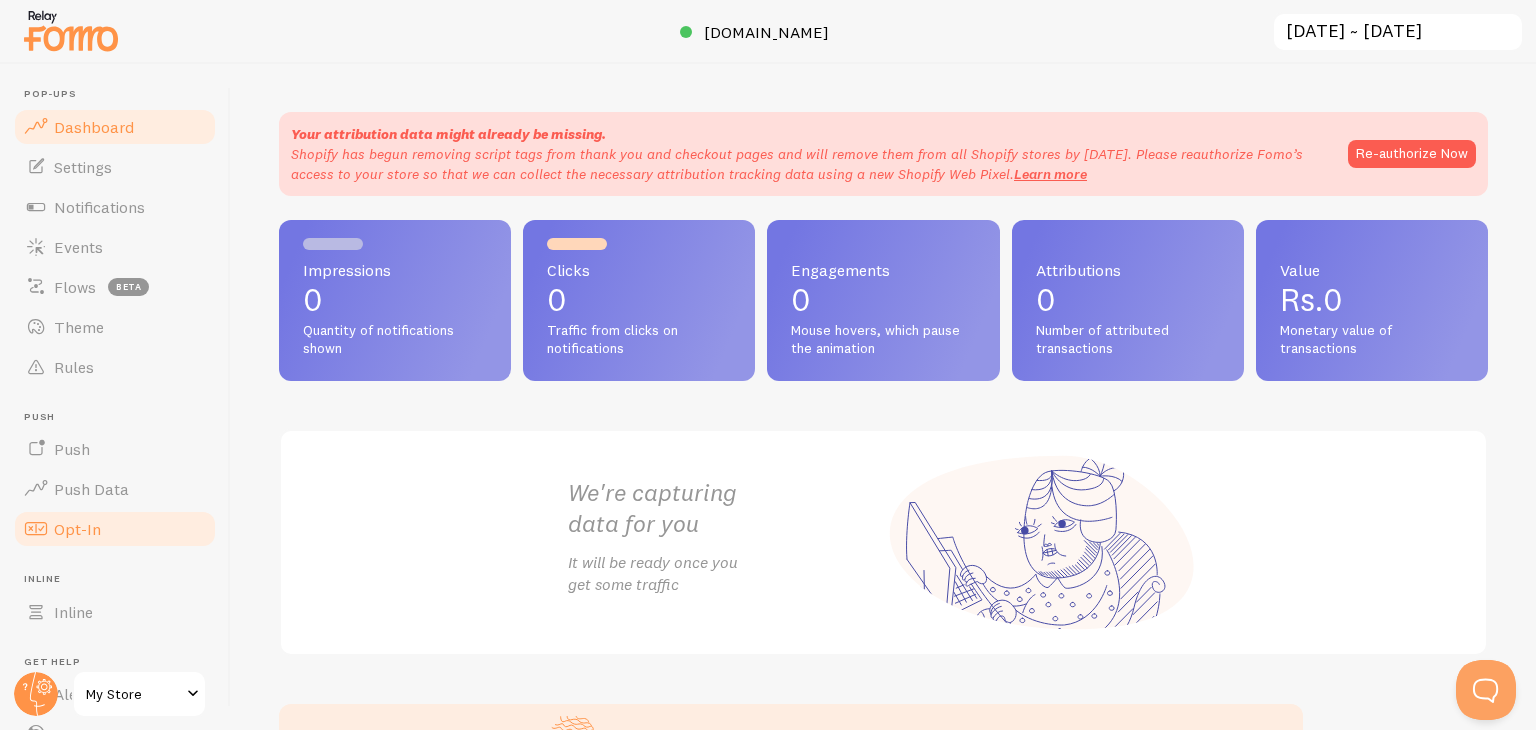 scroll, scrollTop: 136, scrollLeft: 0, axis: vertical 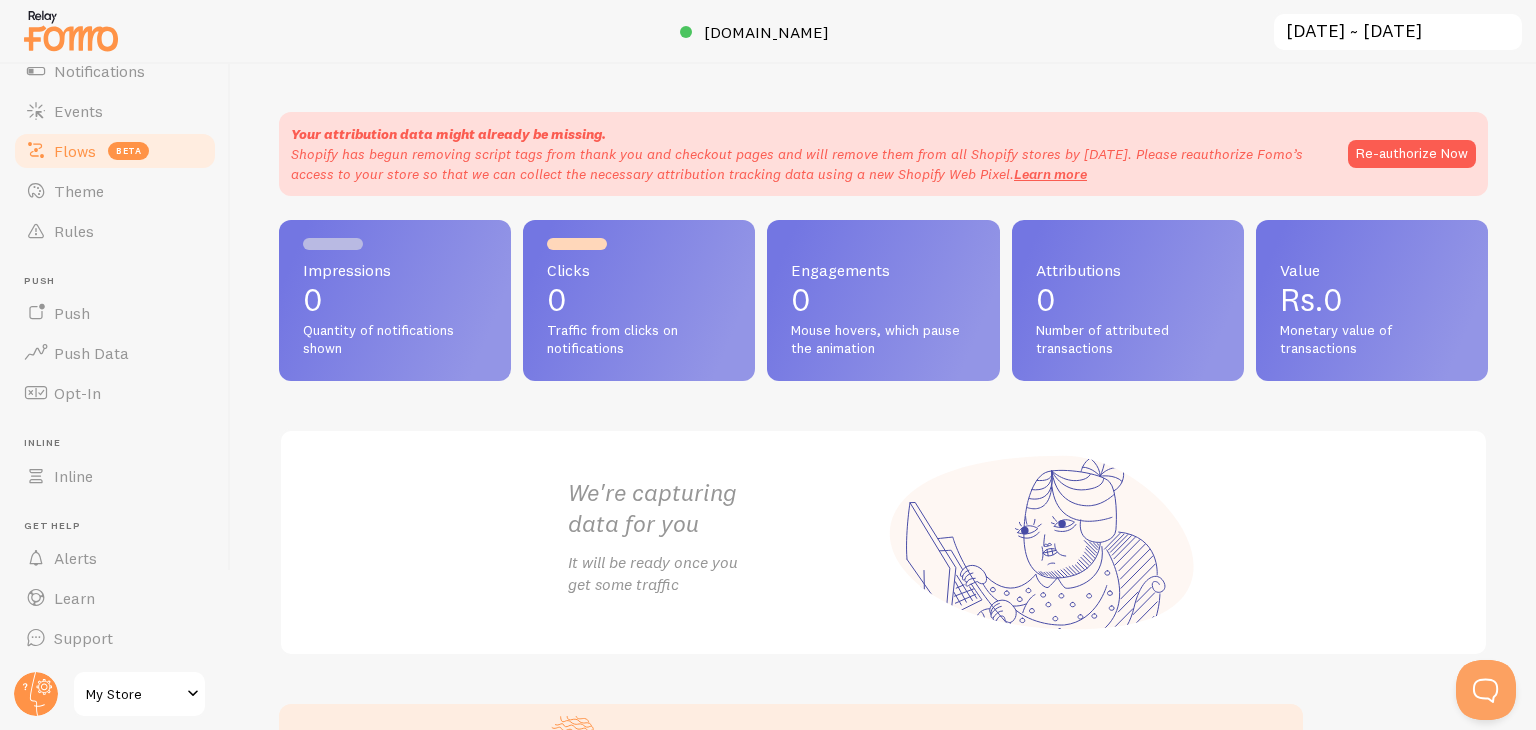 click on "Flows" at bounding box center (75, 151) 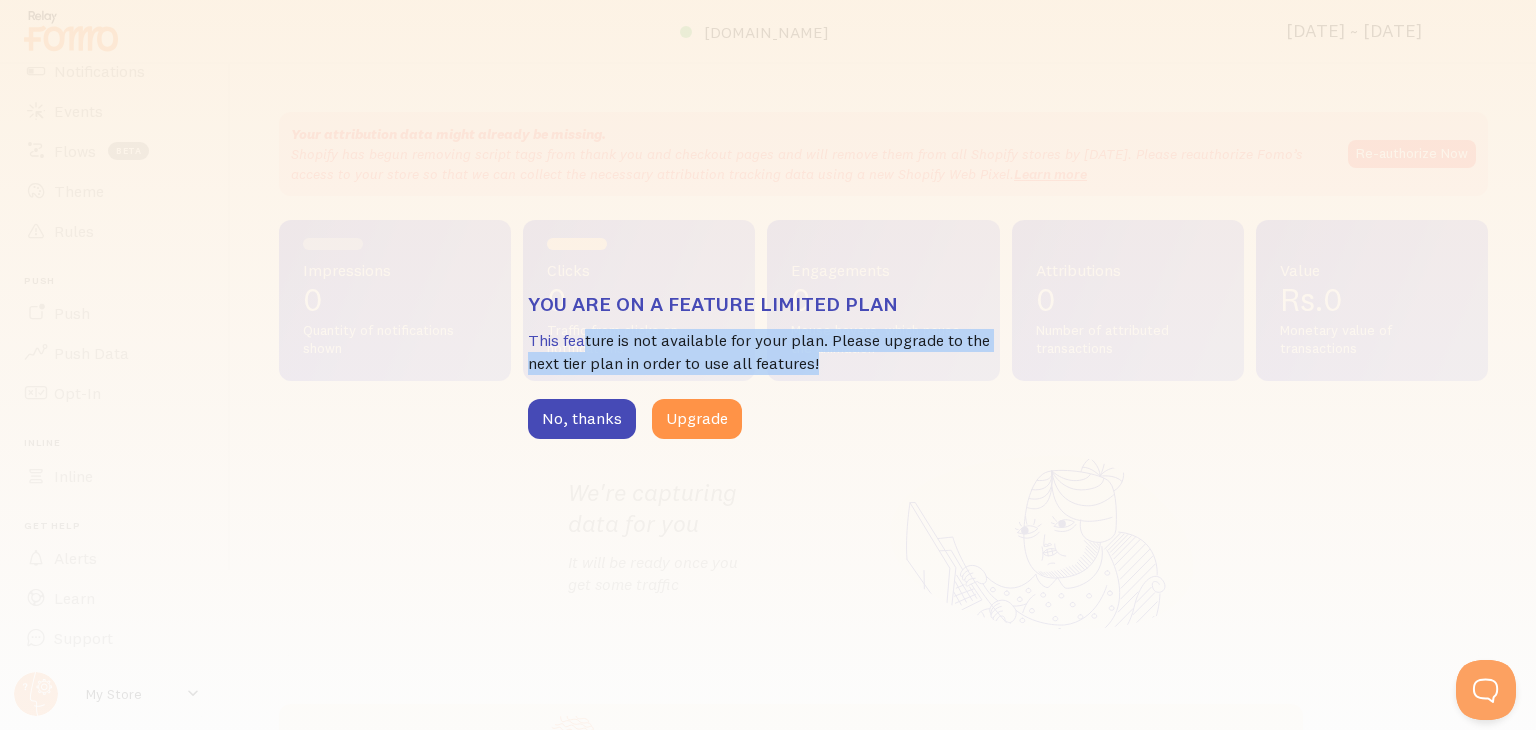 drag, startPoint x: 585, startPoint y: 349, endPoint x: 954, endPoint y: 368, distance: 369.48883 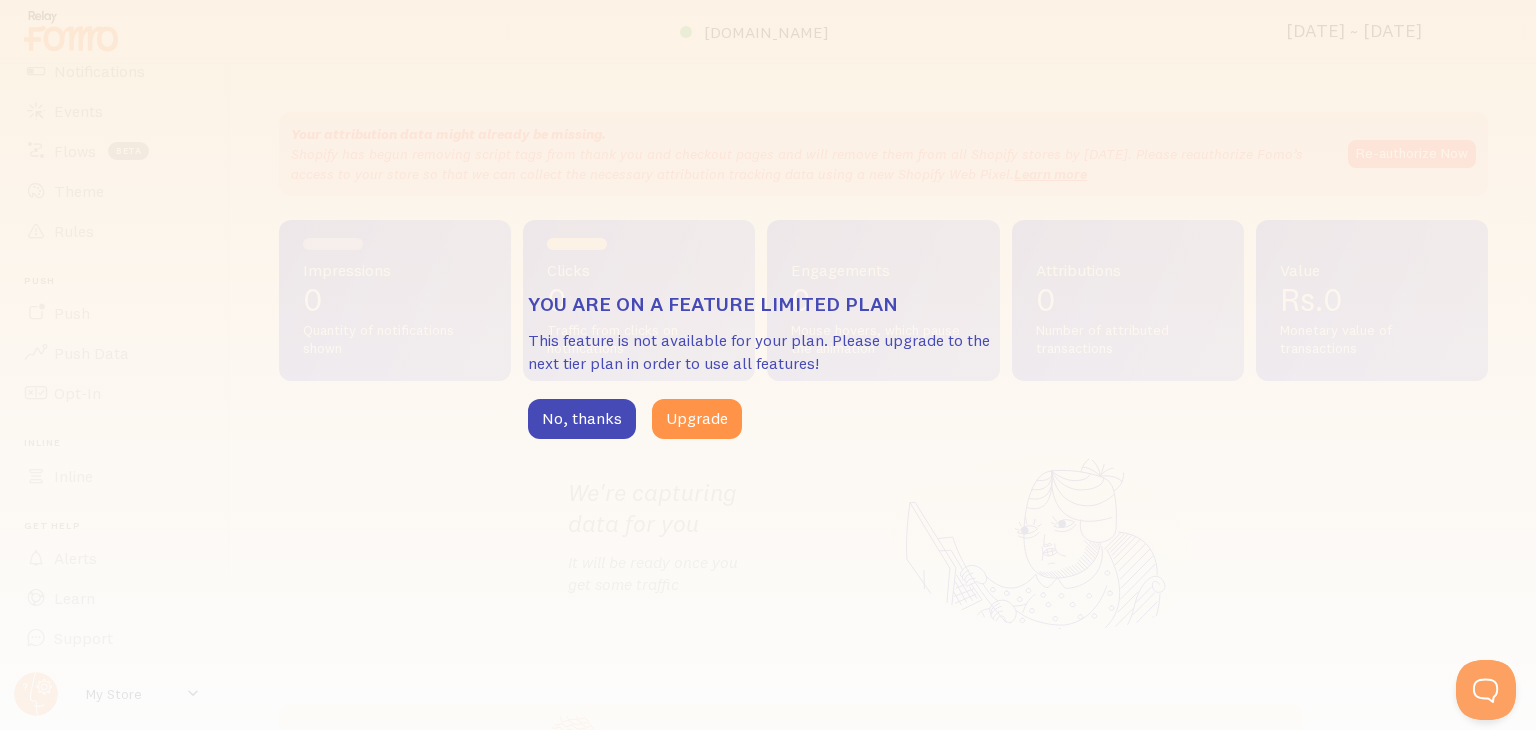 click on "No, thanks
Upgrade" at bounding box center (768, 419) 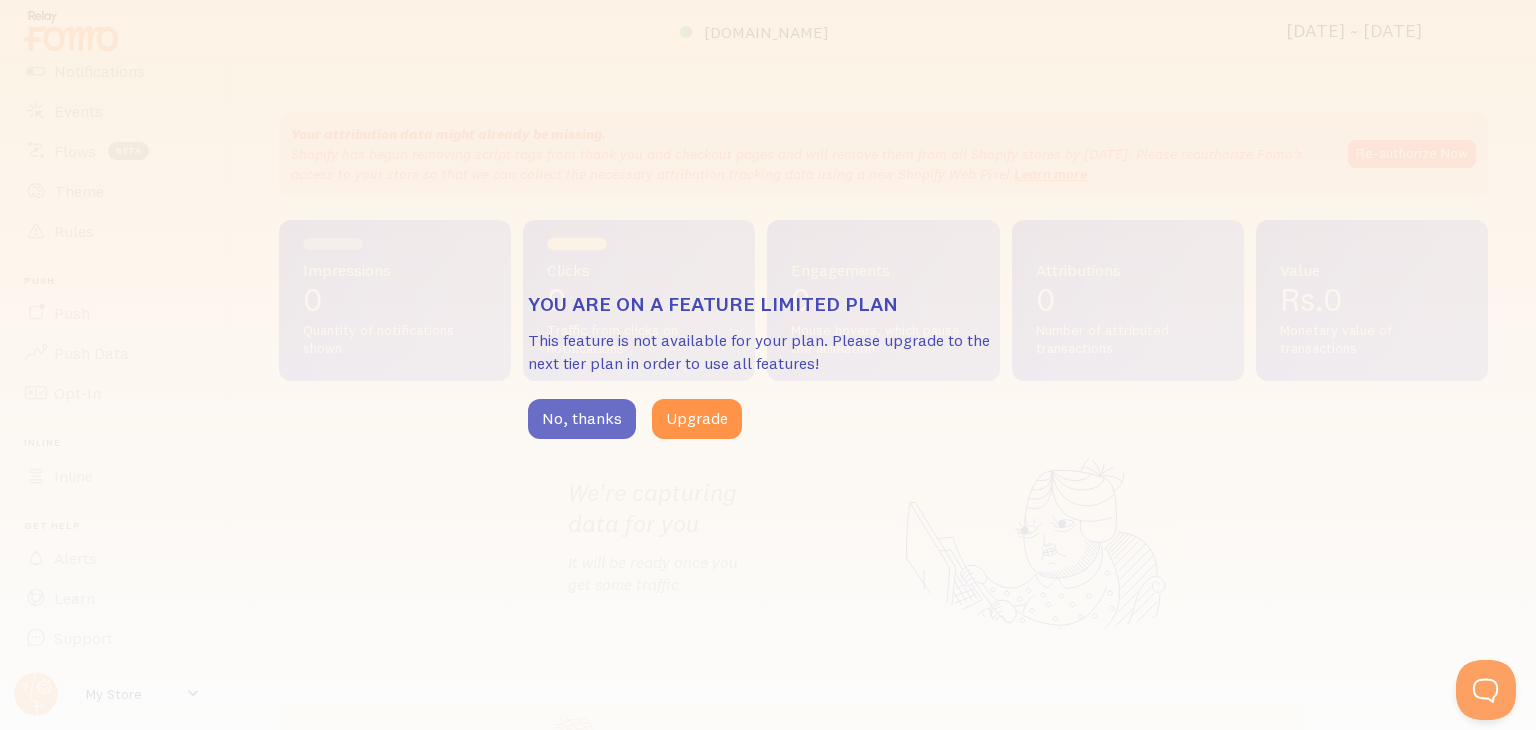 click on "No, thanks" at bounding box center (582, 419) 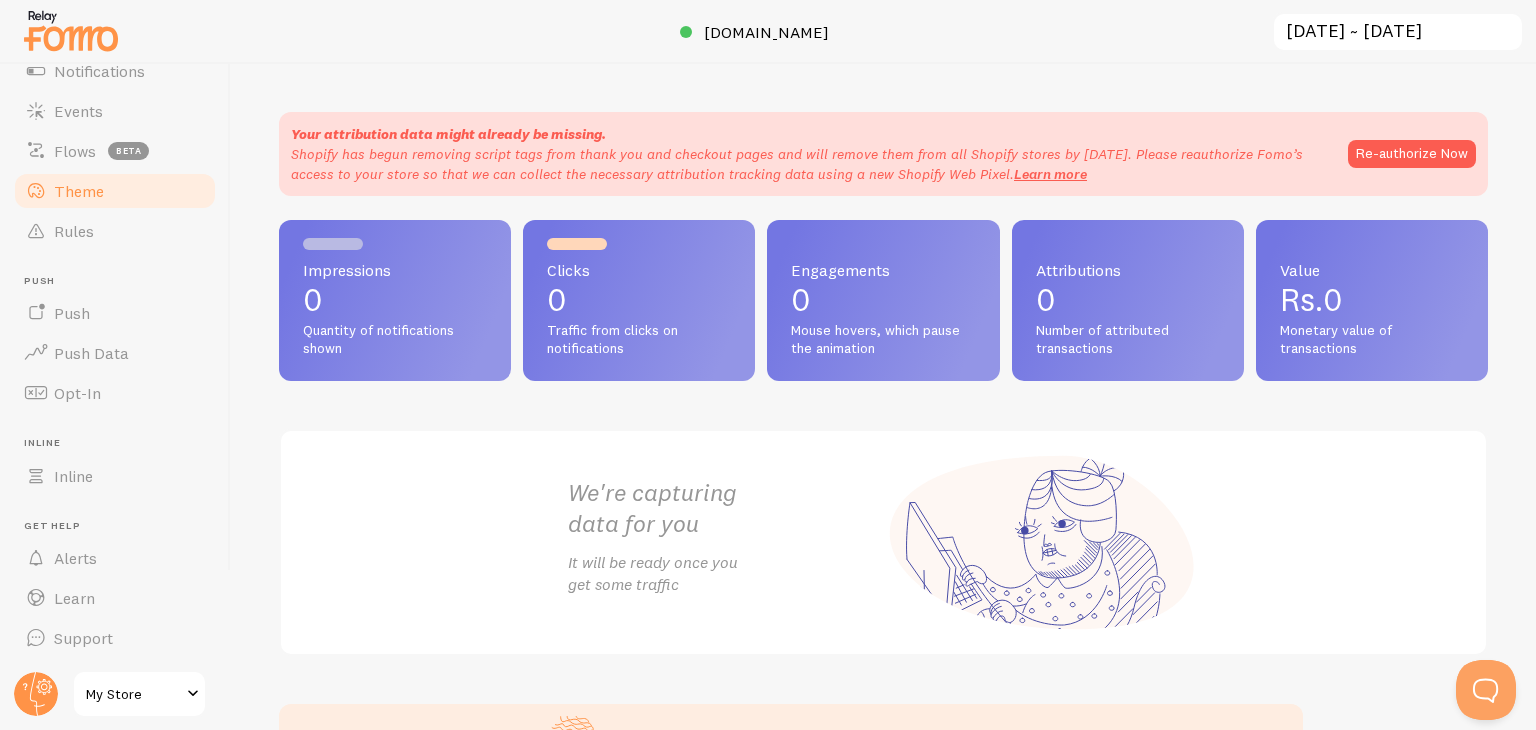 click on "Theme" at bounding box center [79, 191] 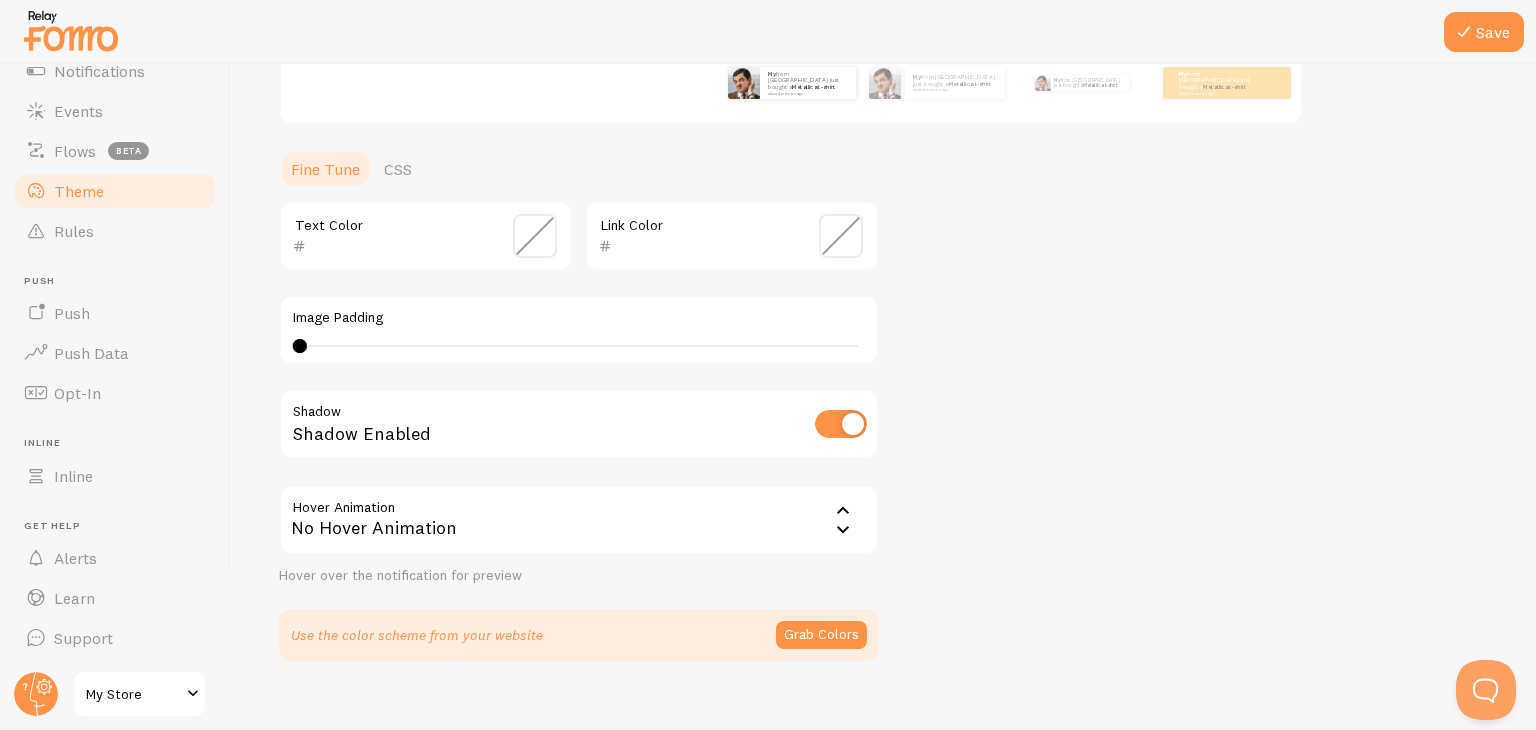 scroll, scrollTop: 425, scrollLeft: 0, axis: vertical 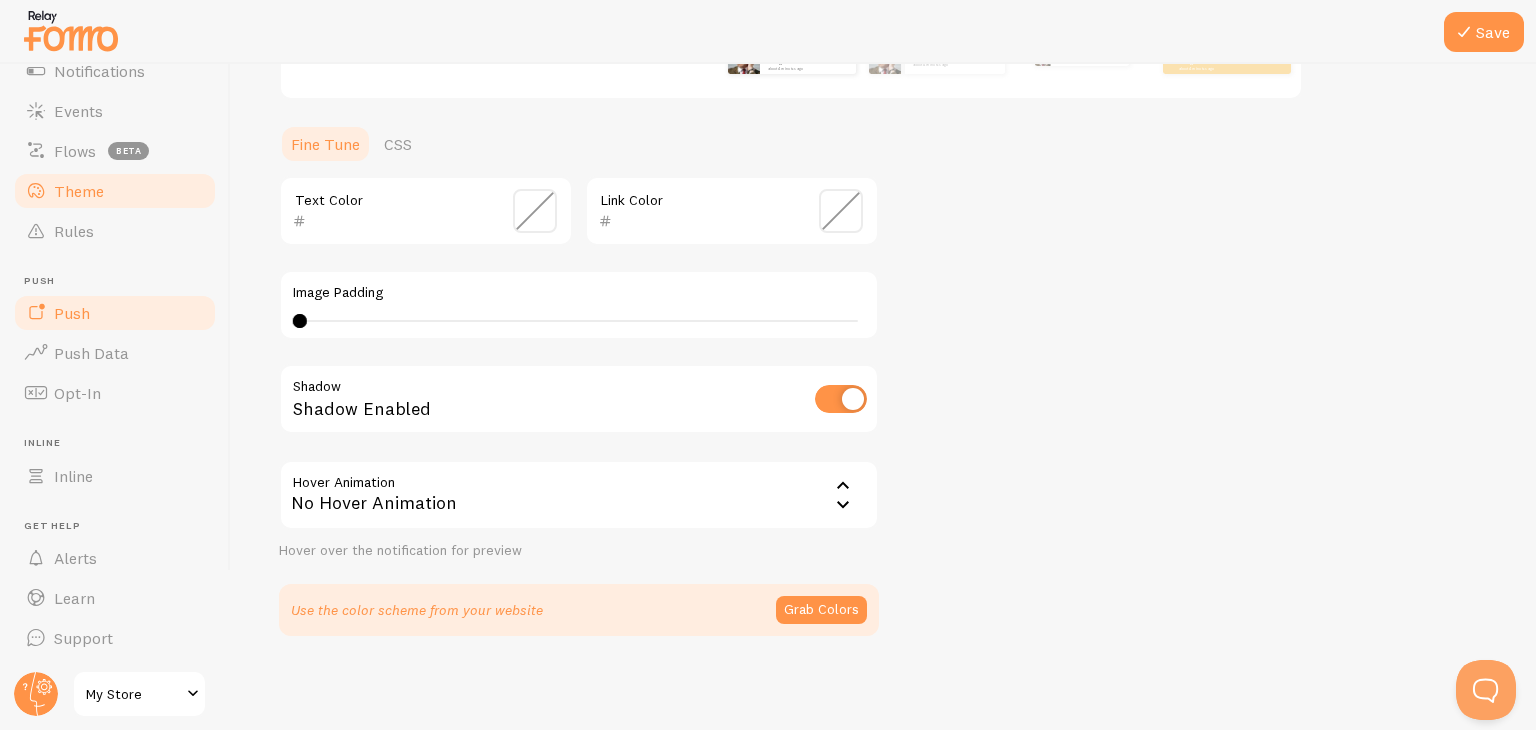 click on "Push" at bounding box center (115, 313) 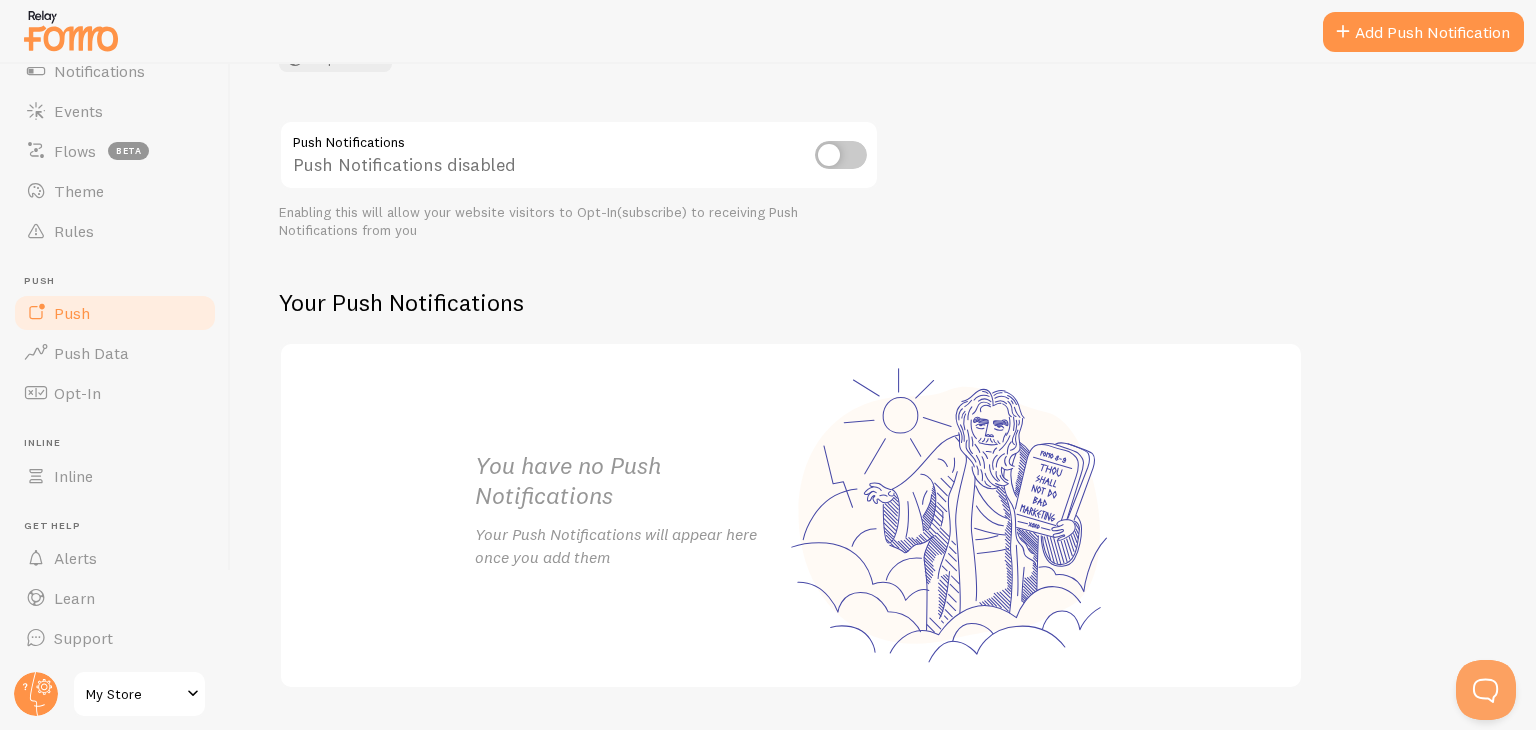 scroll, scrollTop: 253, scrollLeft: 0, axis: vertical 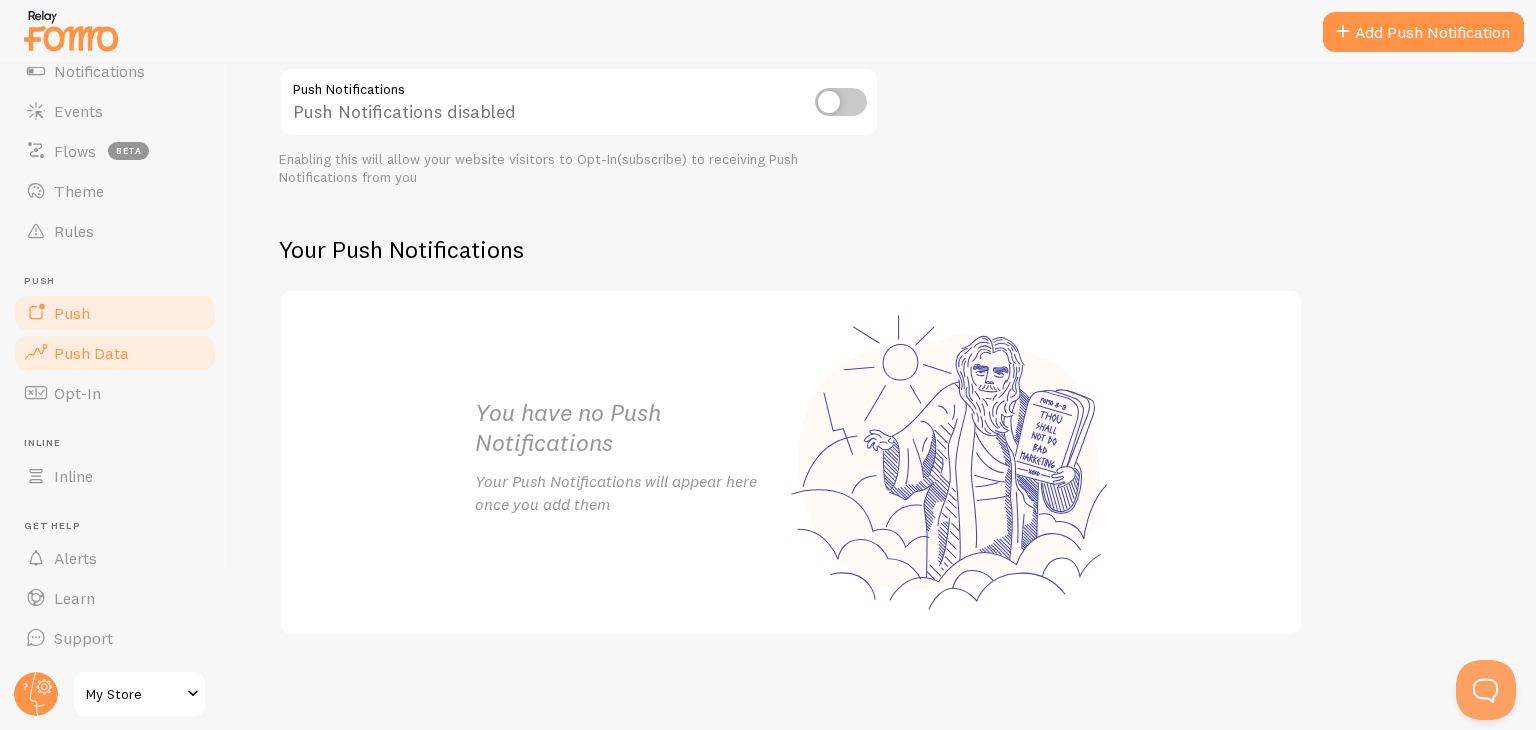 click on "Push Data" at bounding box center [91, 353] 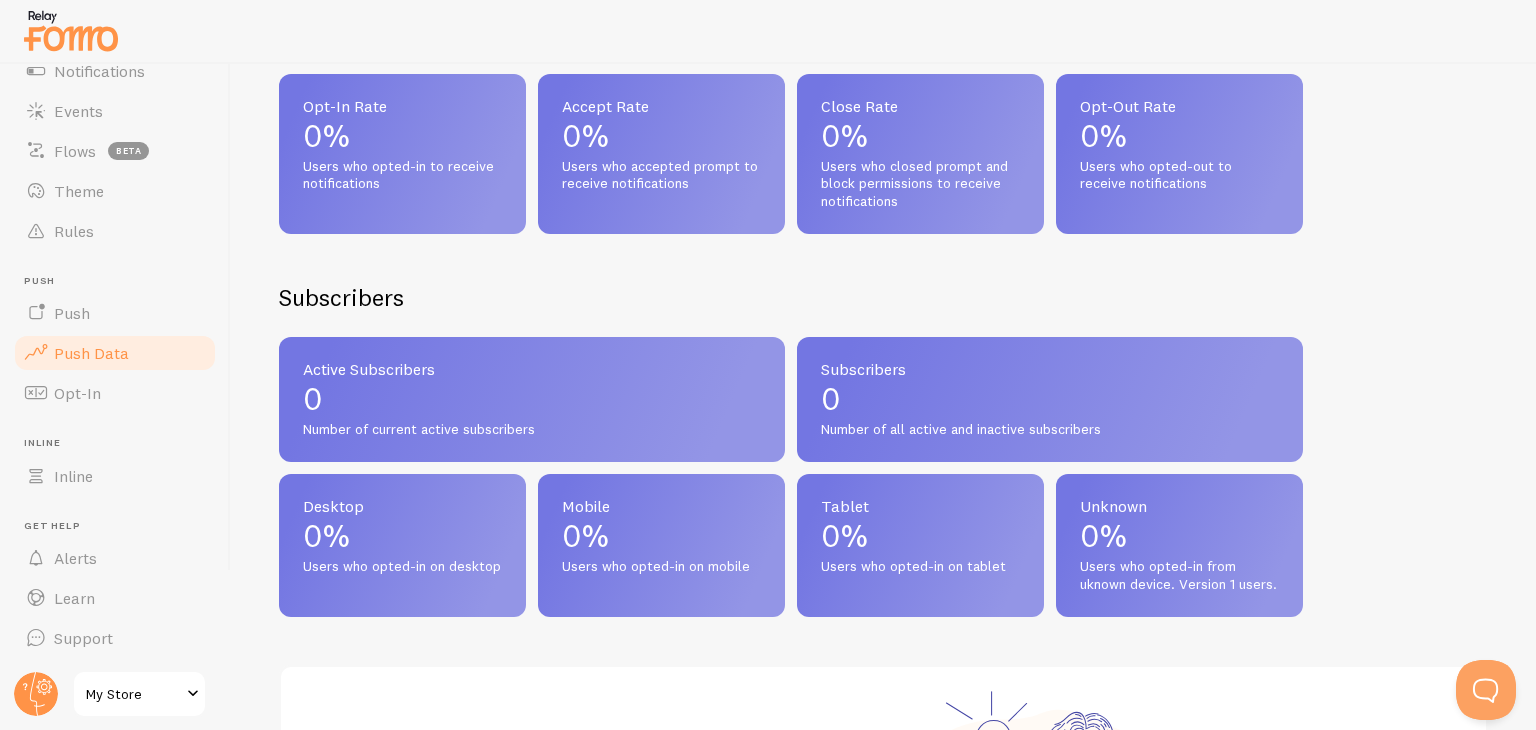 scroll, scrollTop: 900, scrollLeft: 0, axis: vertical 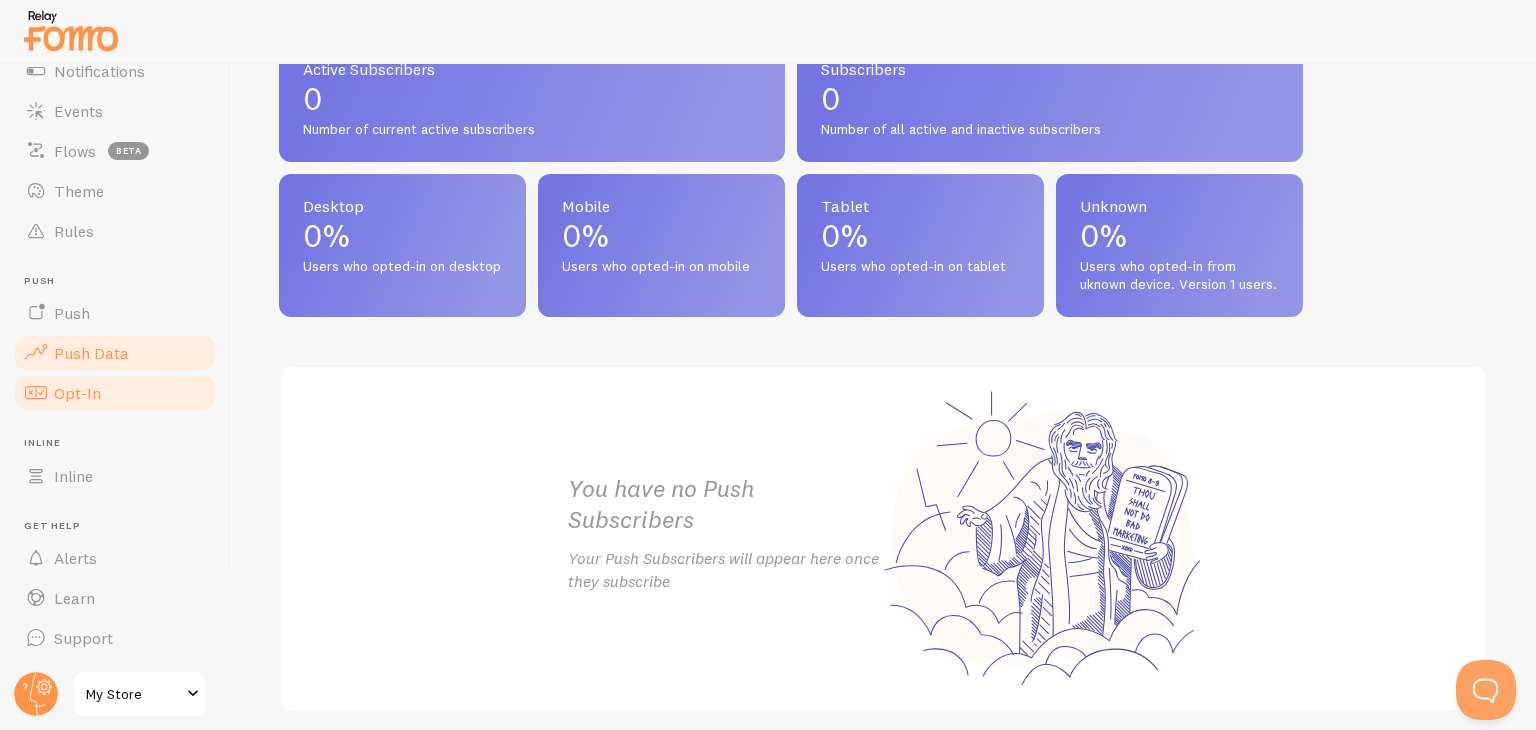 click on "Opt-In" at bounding box center (77, 393) 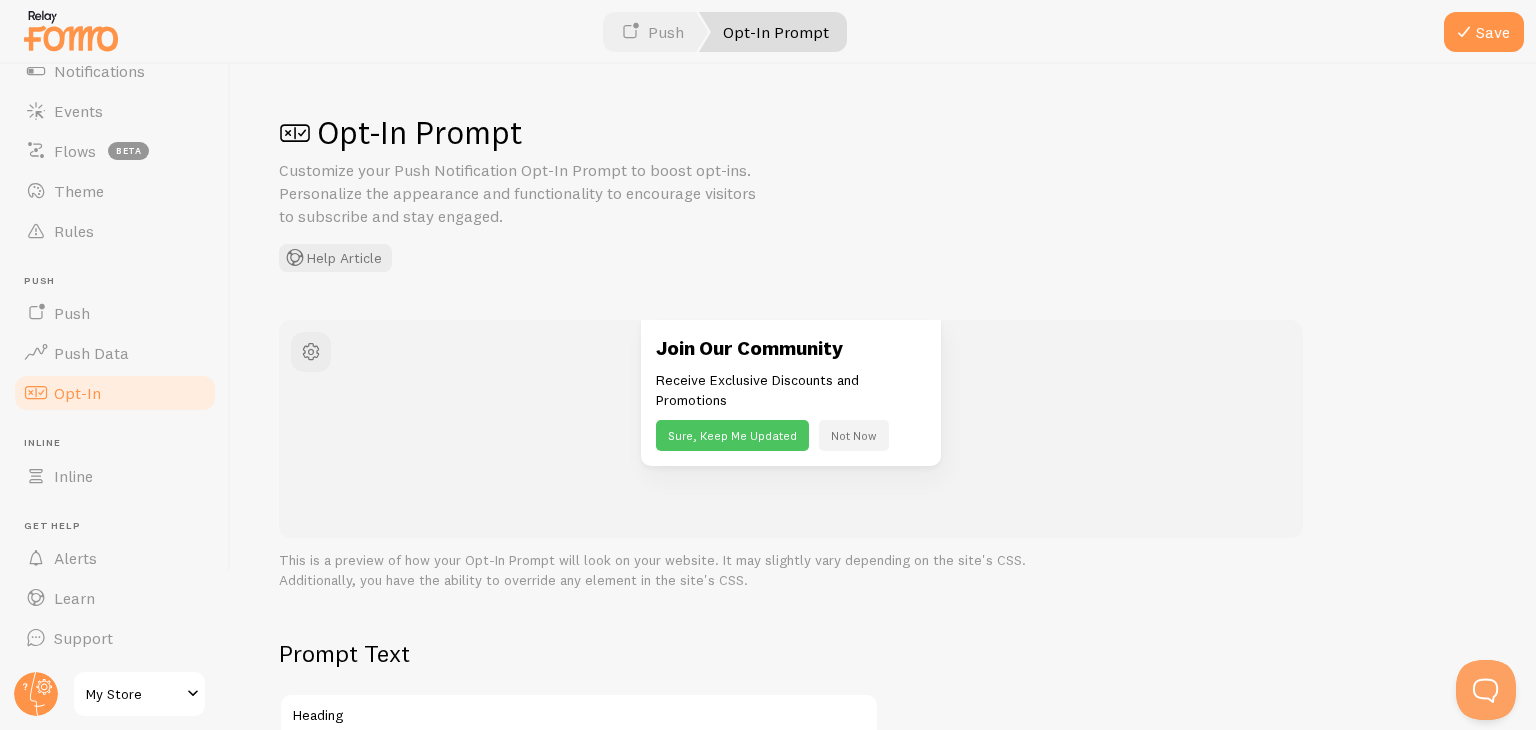 scroll, scrollTop: 200, scrollLeft: 0, axis: vertical 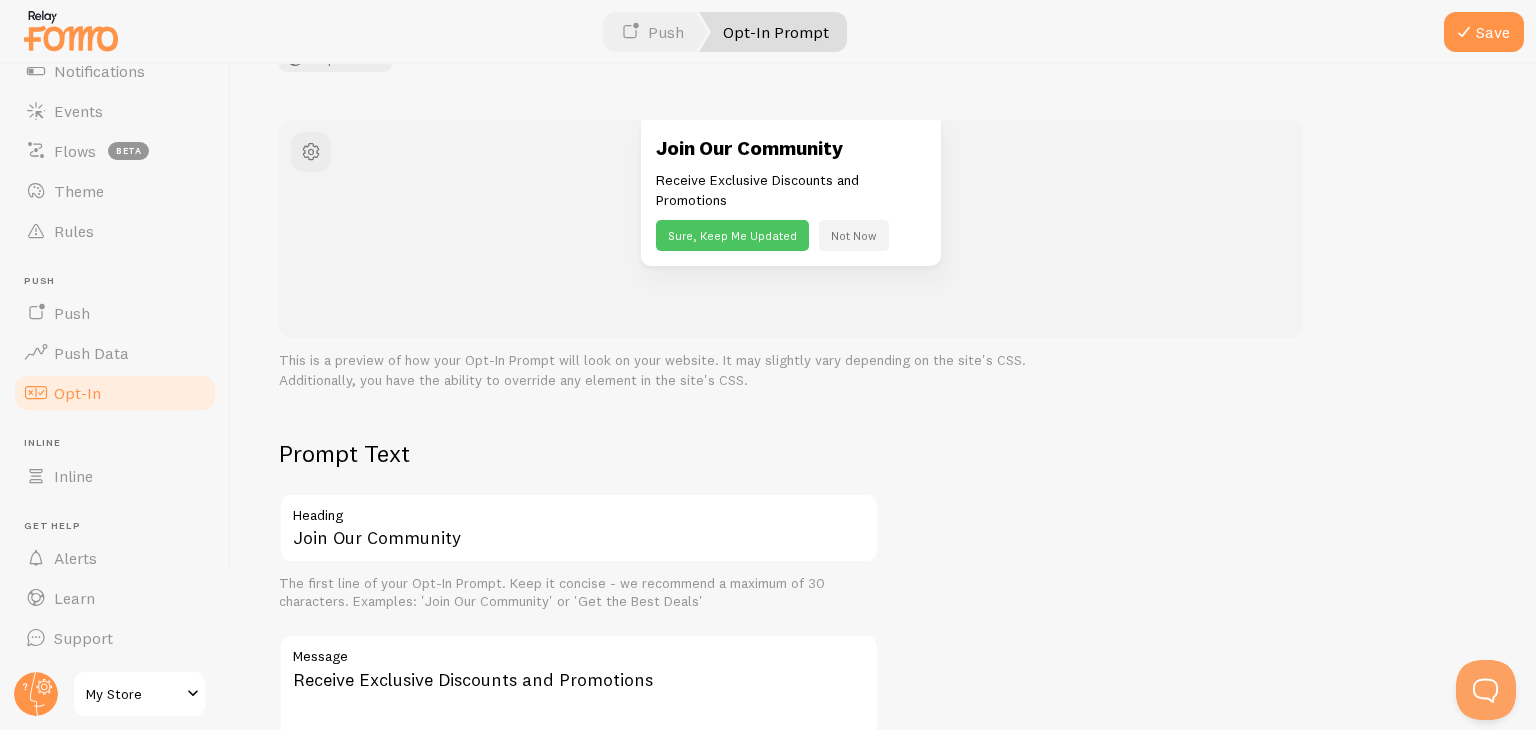 drag, startPoint x: 367, startPoint y: 358, endPoint x: 896, endPoint y: 408, distance: 531.35767 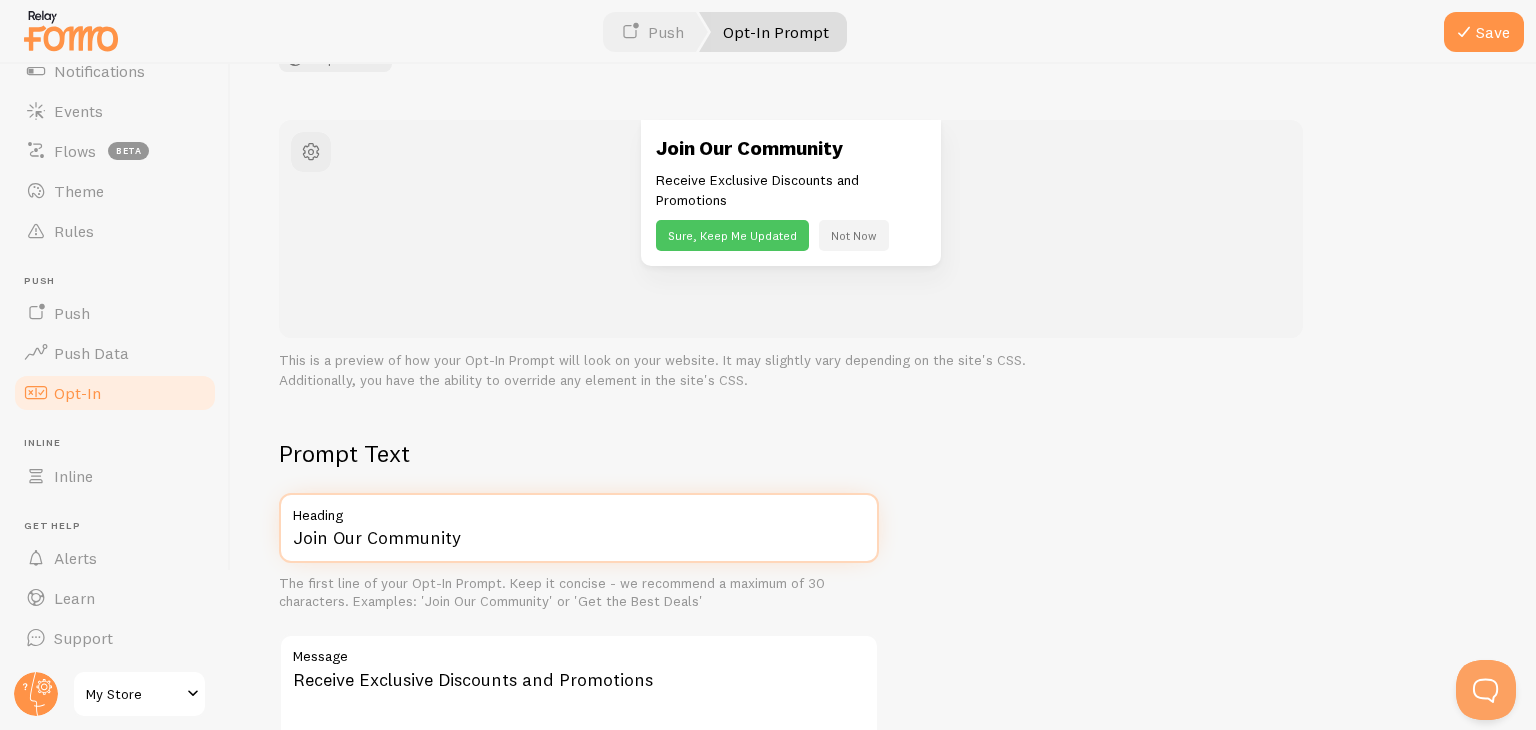 click on "Join Our Community" at bounding box center [579, 528] 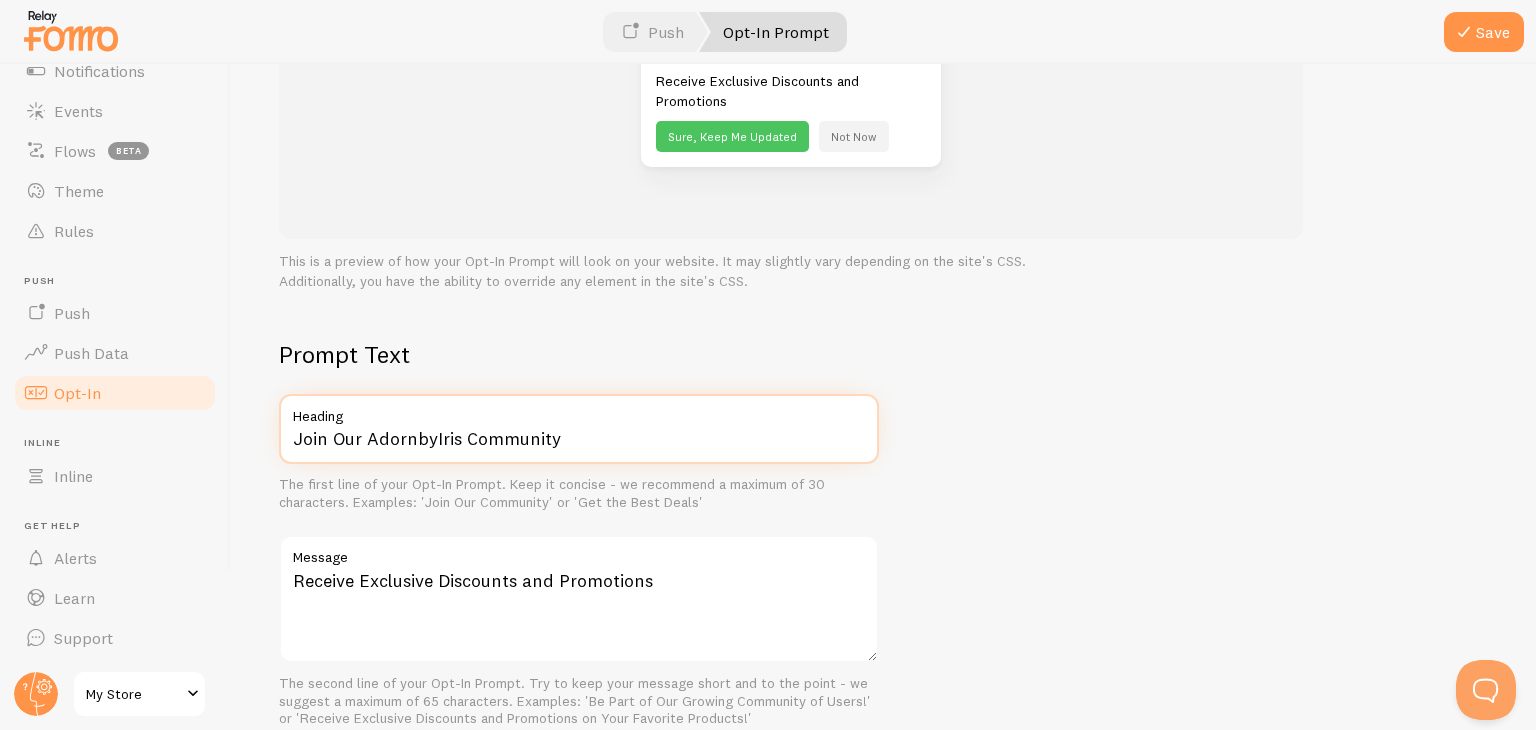 scroll, scrollTop: 725, scrollLeft: 0, axis: vertical 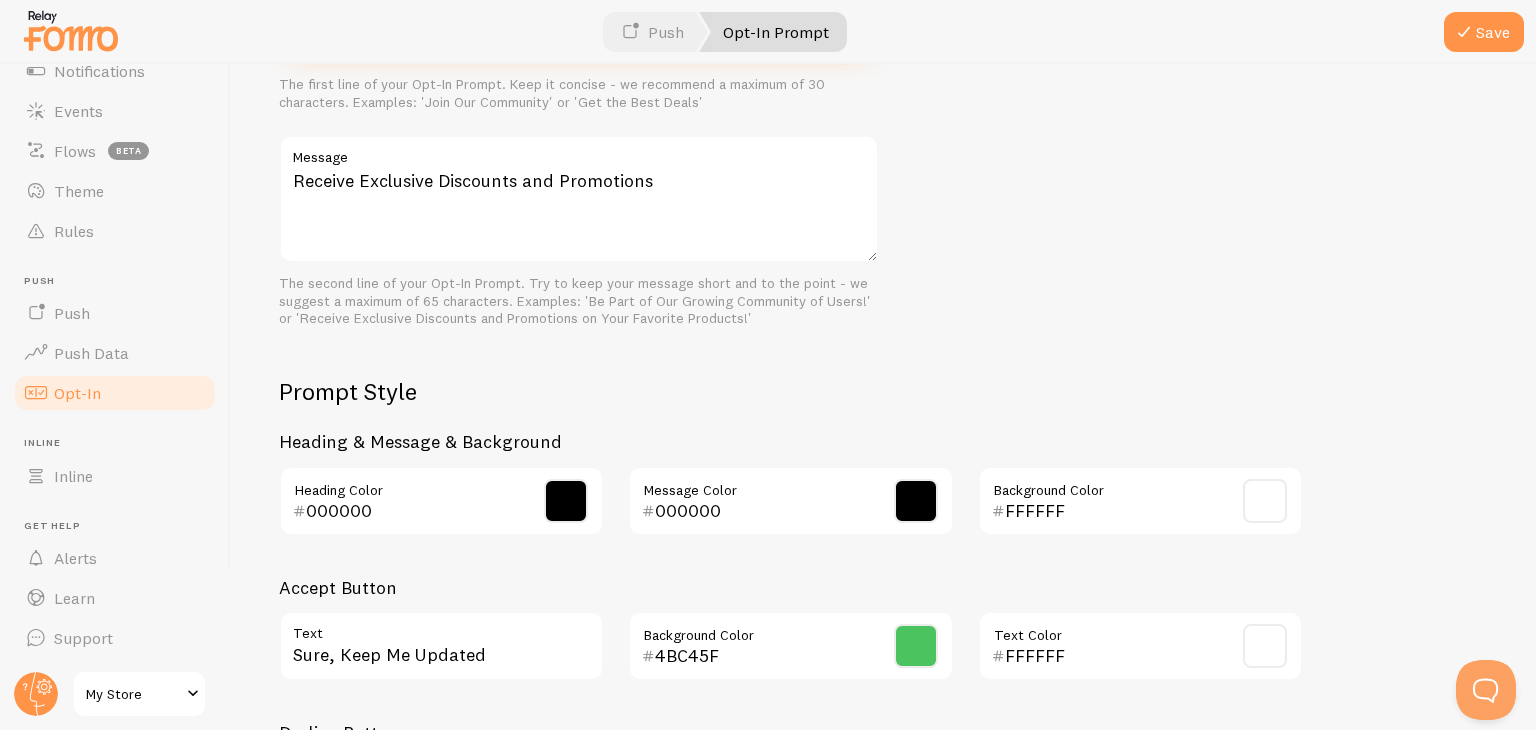 type on "Join Our AdornbyIris Community" 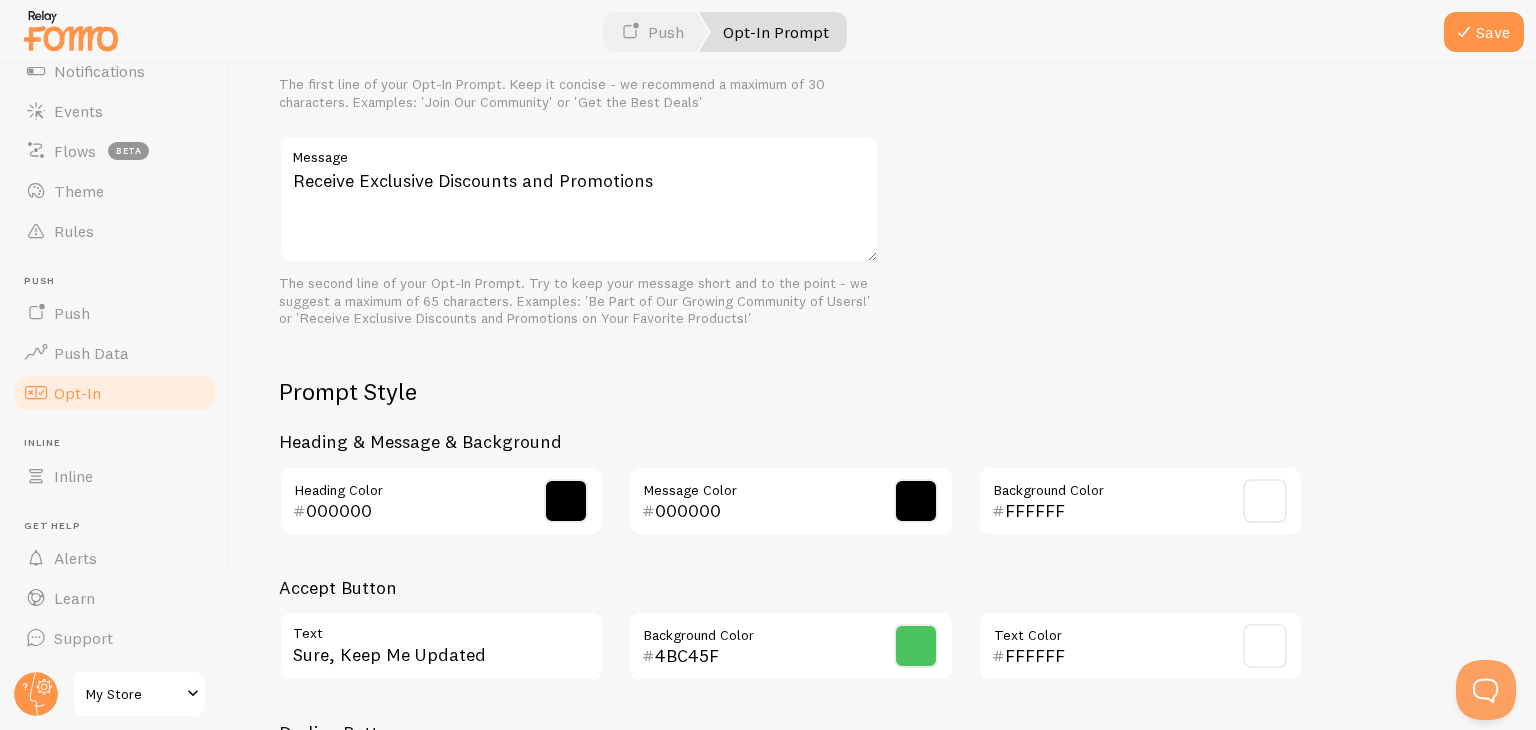 click at bounding box center (566, 501) 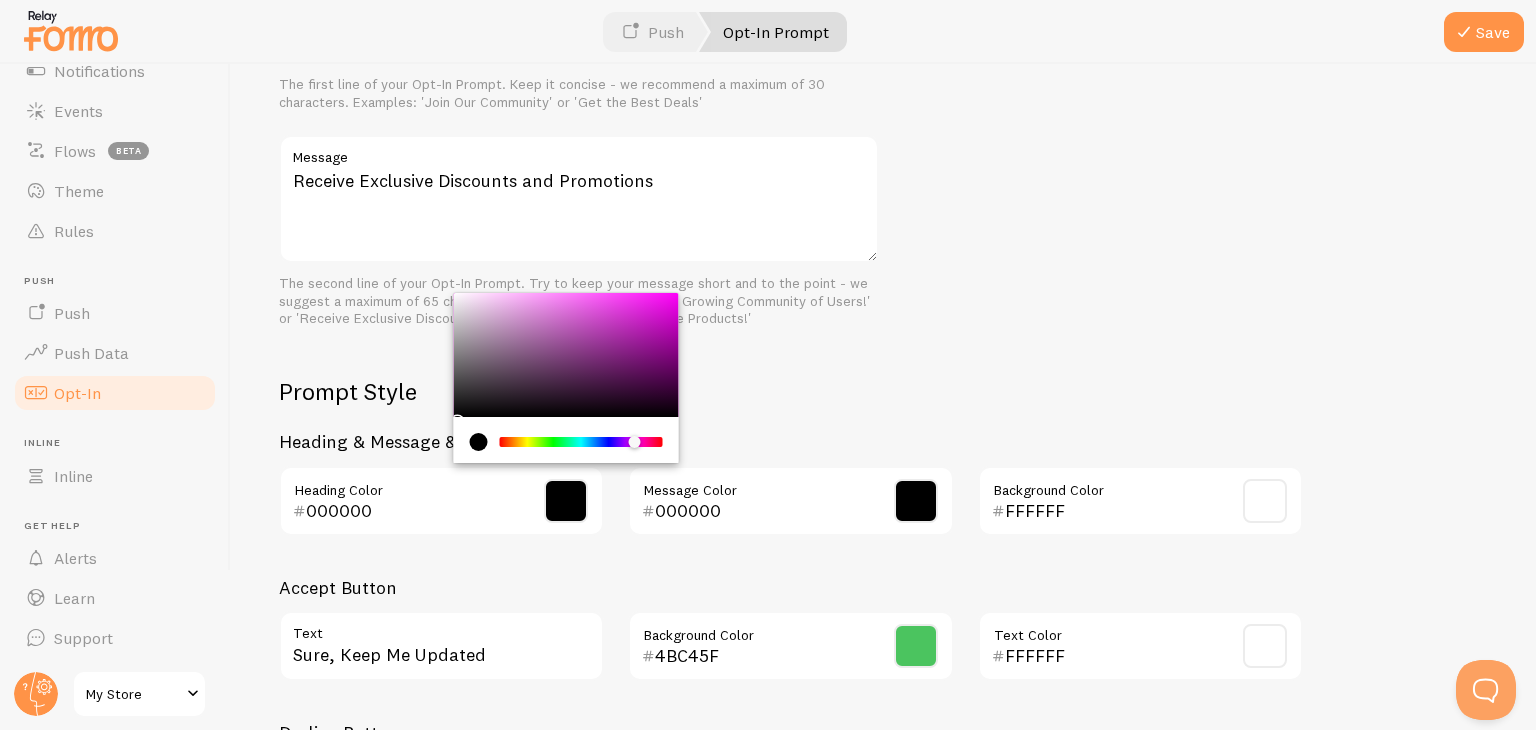 click at bounding box center (581, 442) 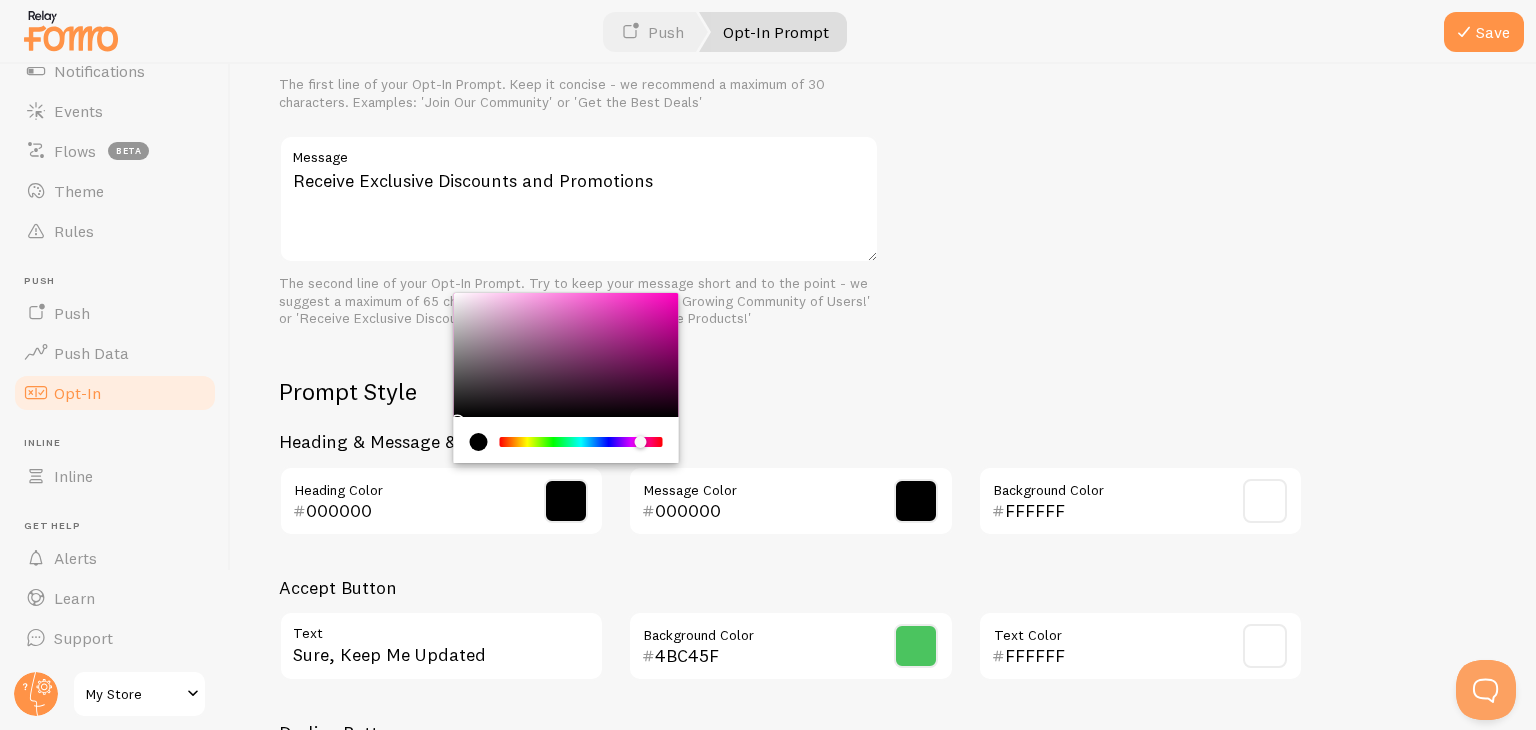 click at bounding box center [647, 443] 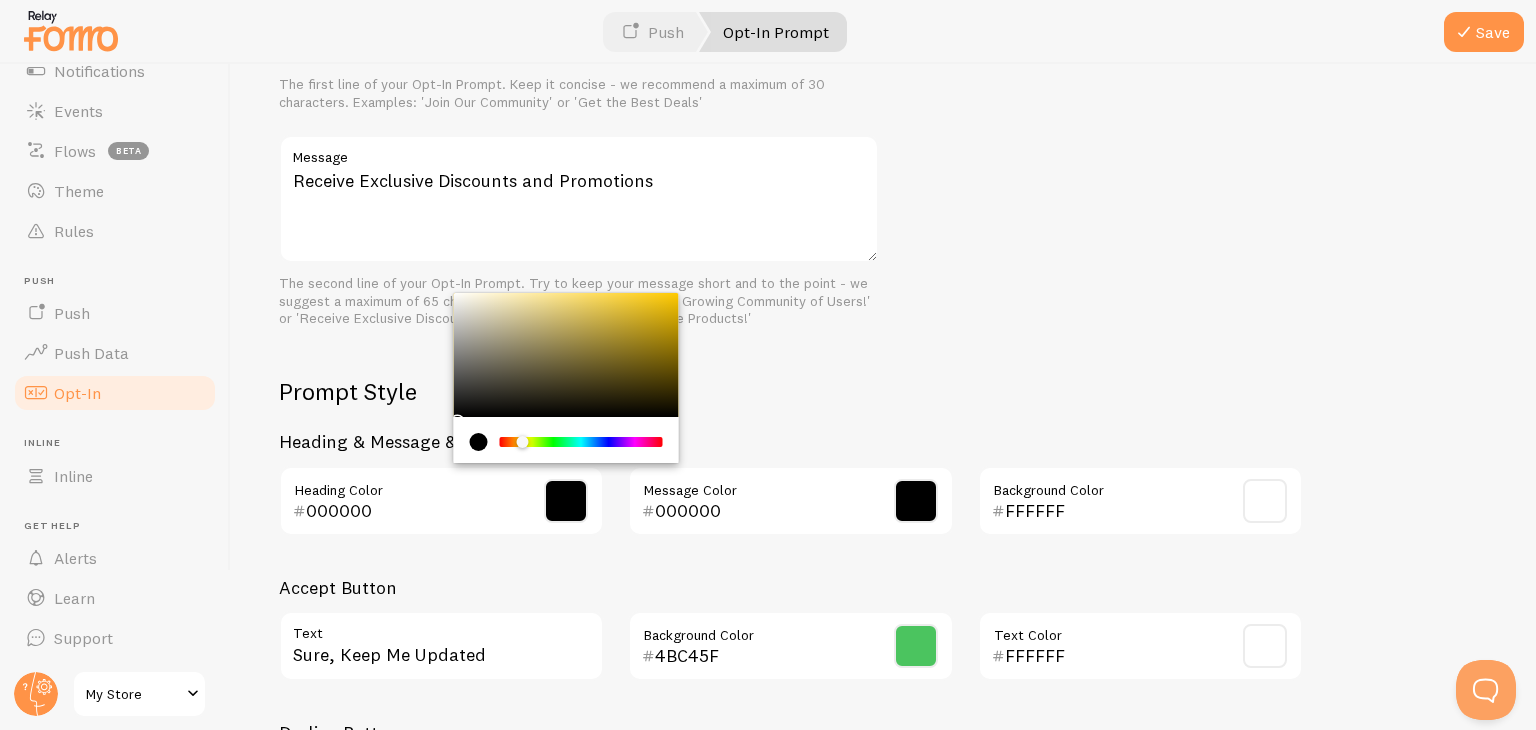 click at bounding box center (581, 442) 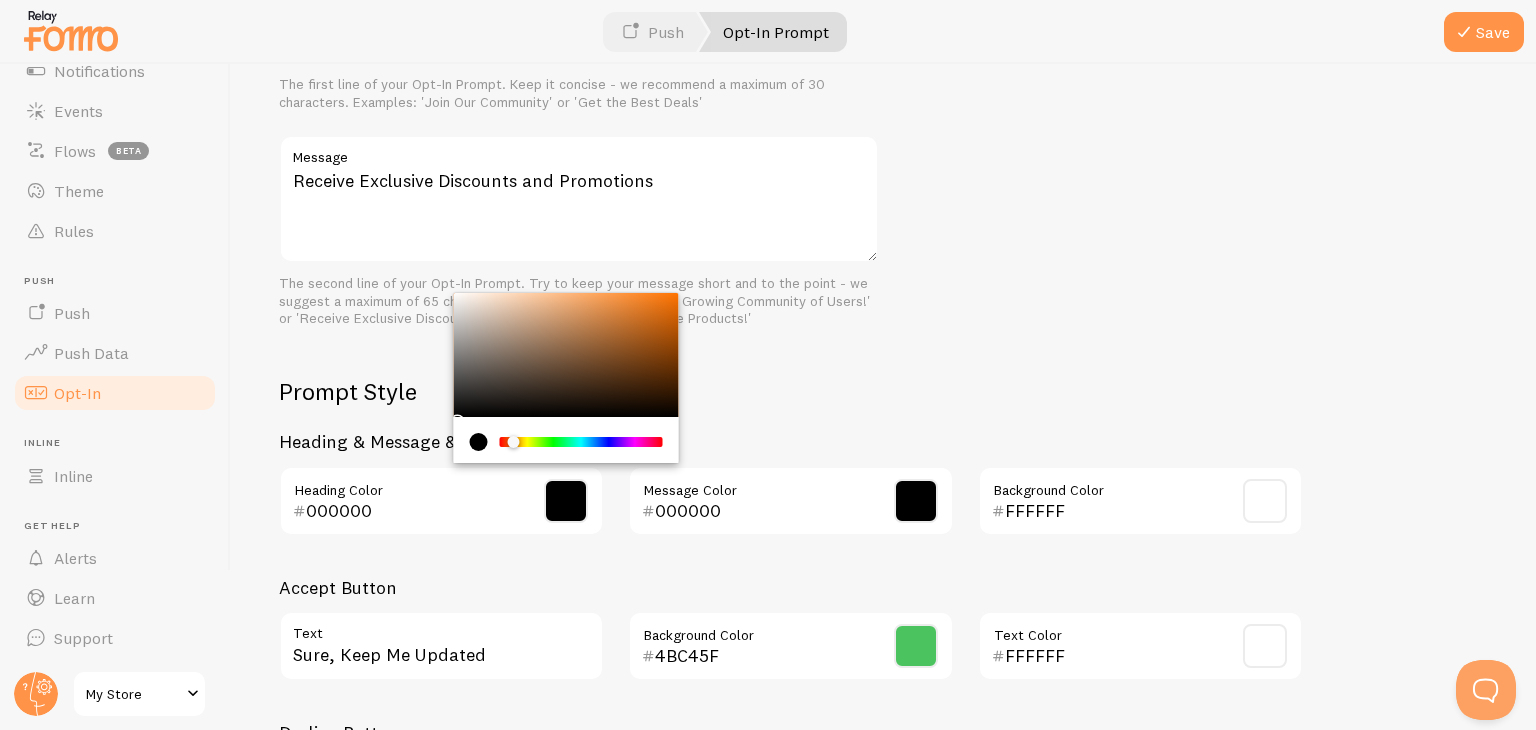 click at bounding box center [581, 442] 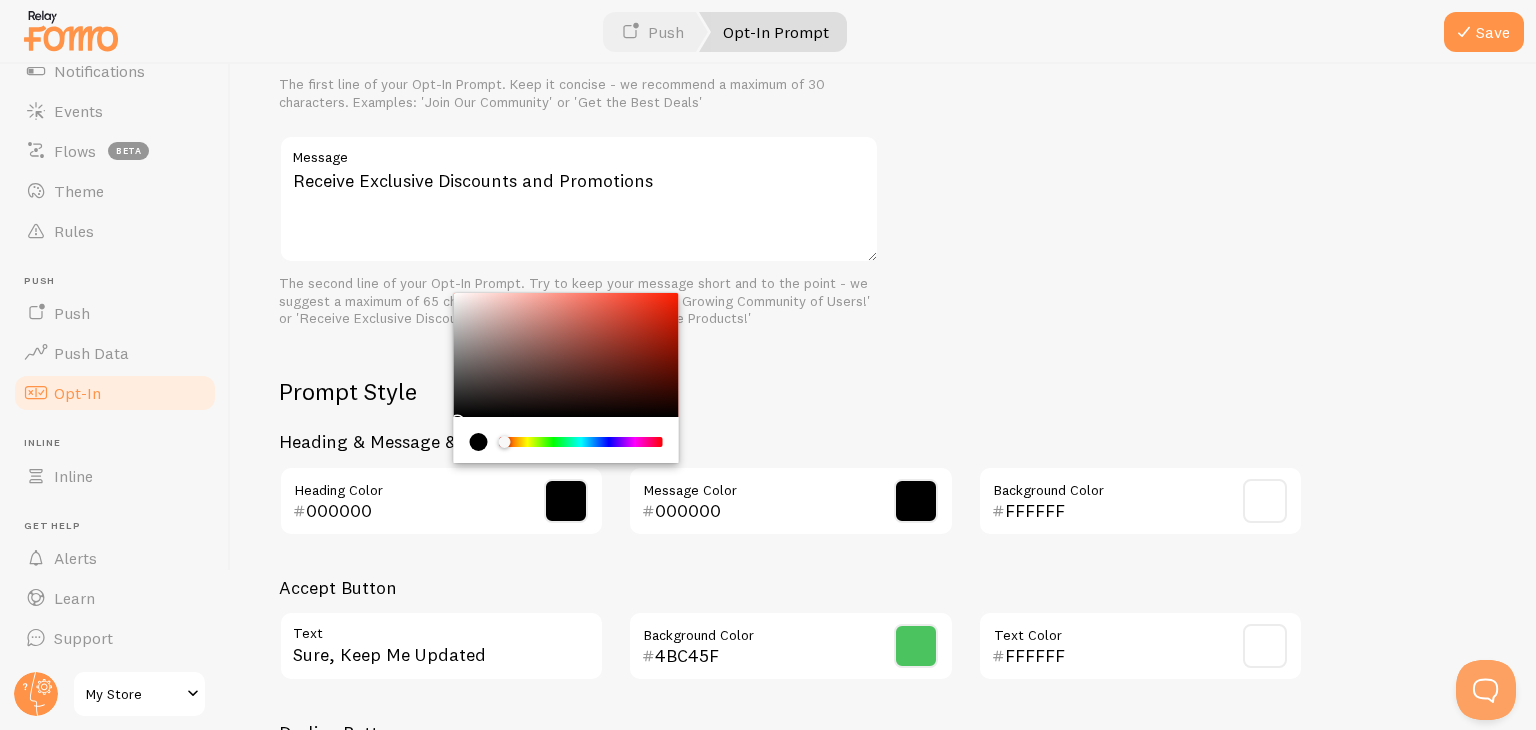 click at bounding box center (581, 442) 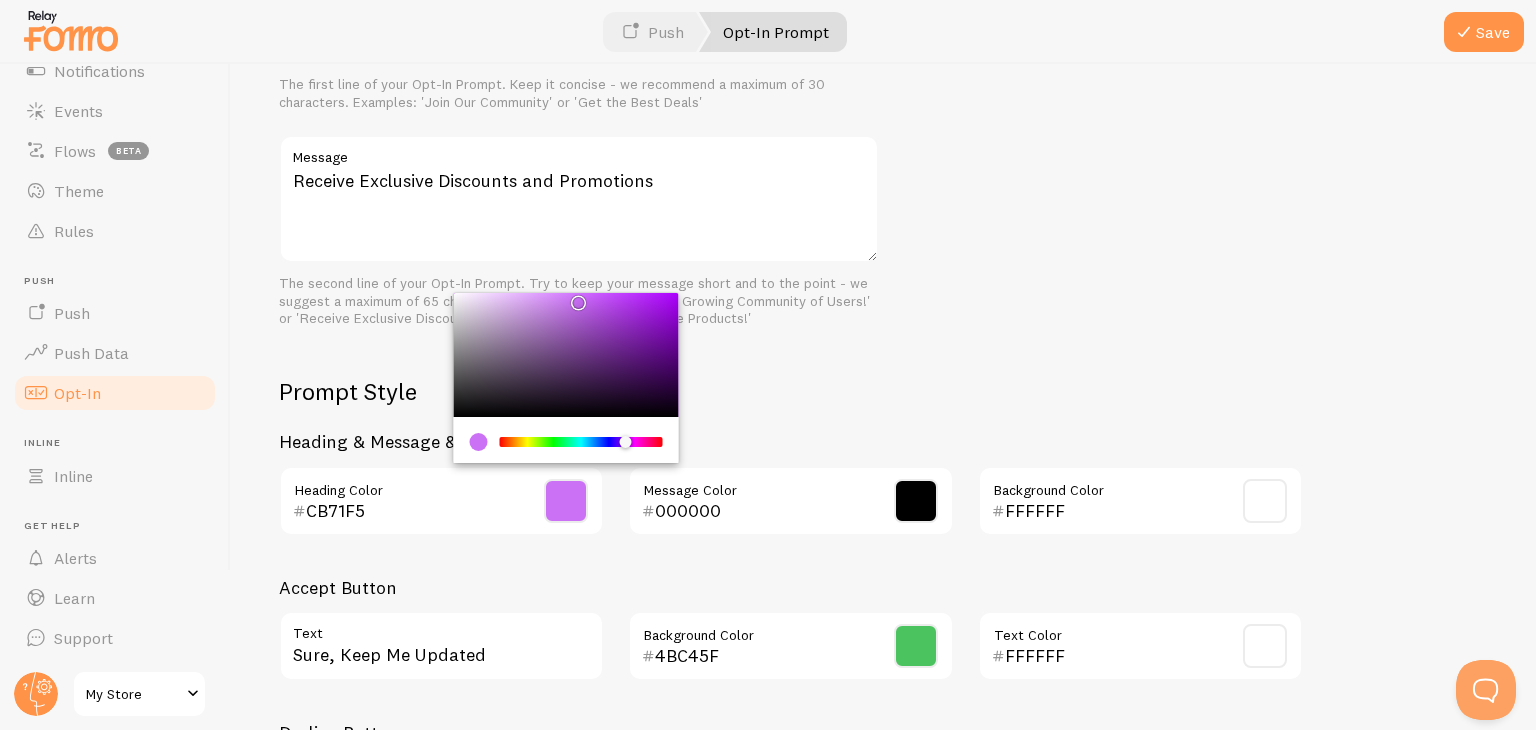 drag, startPoint x: 589, startPoint y: 345, endPoint x: 575, endPoint y: 297, distance: 50 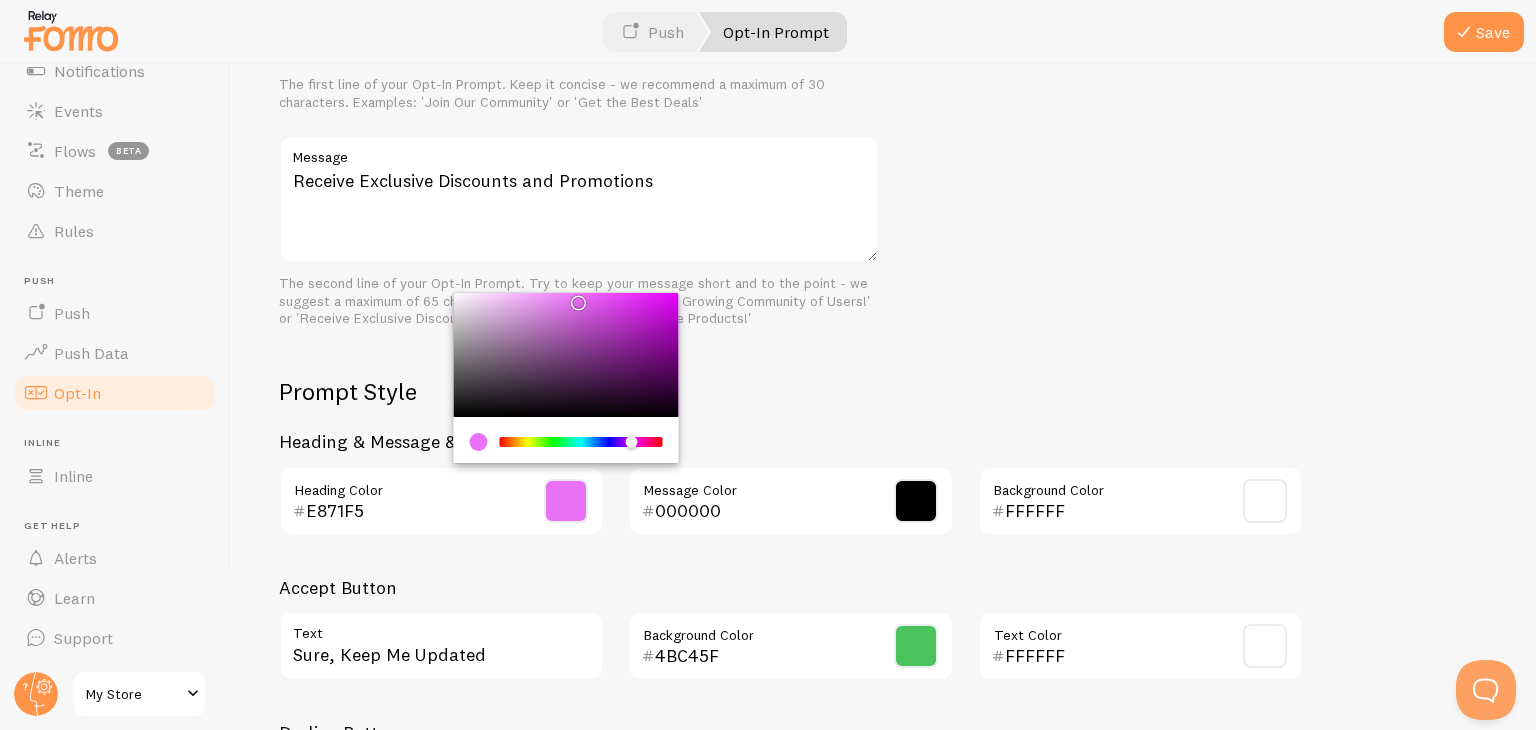 click at bounding box center (638, 443) 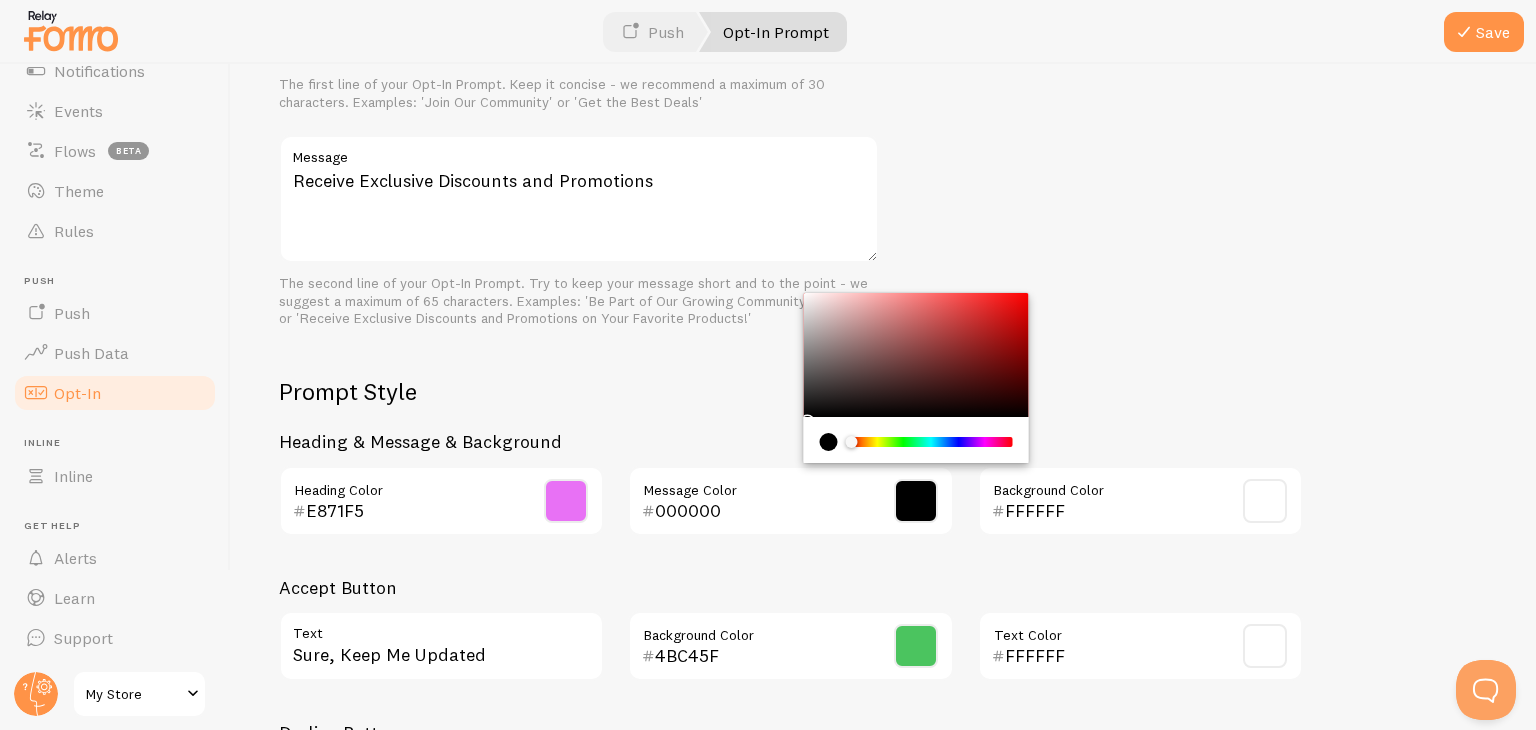 click at bounding box center (1265, 501) 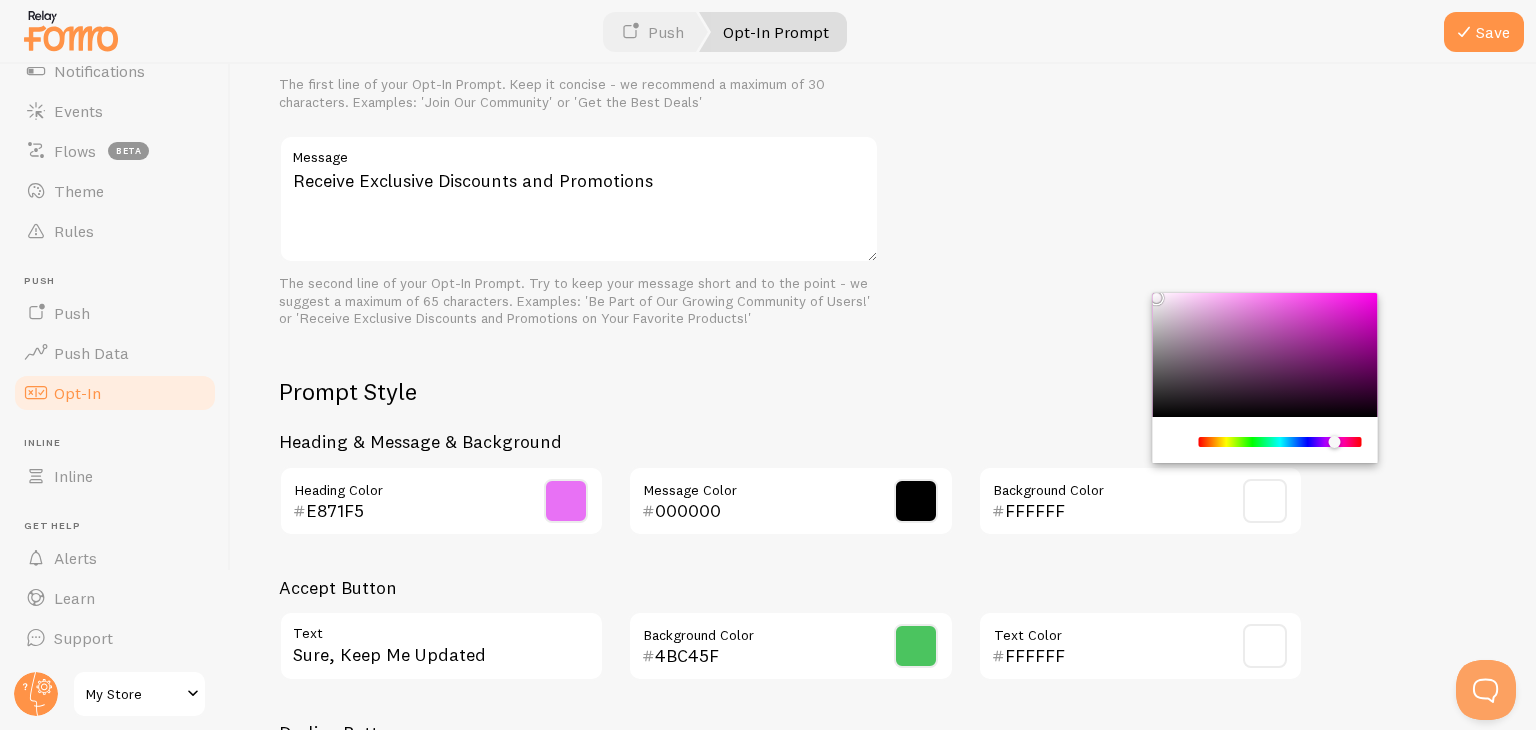 click at bounding box center [1279, 442] 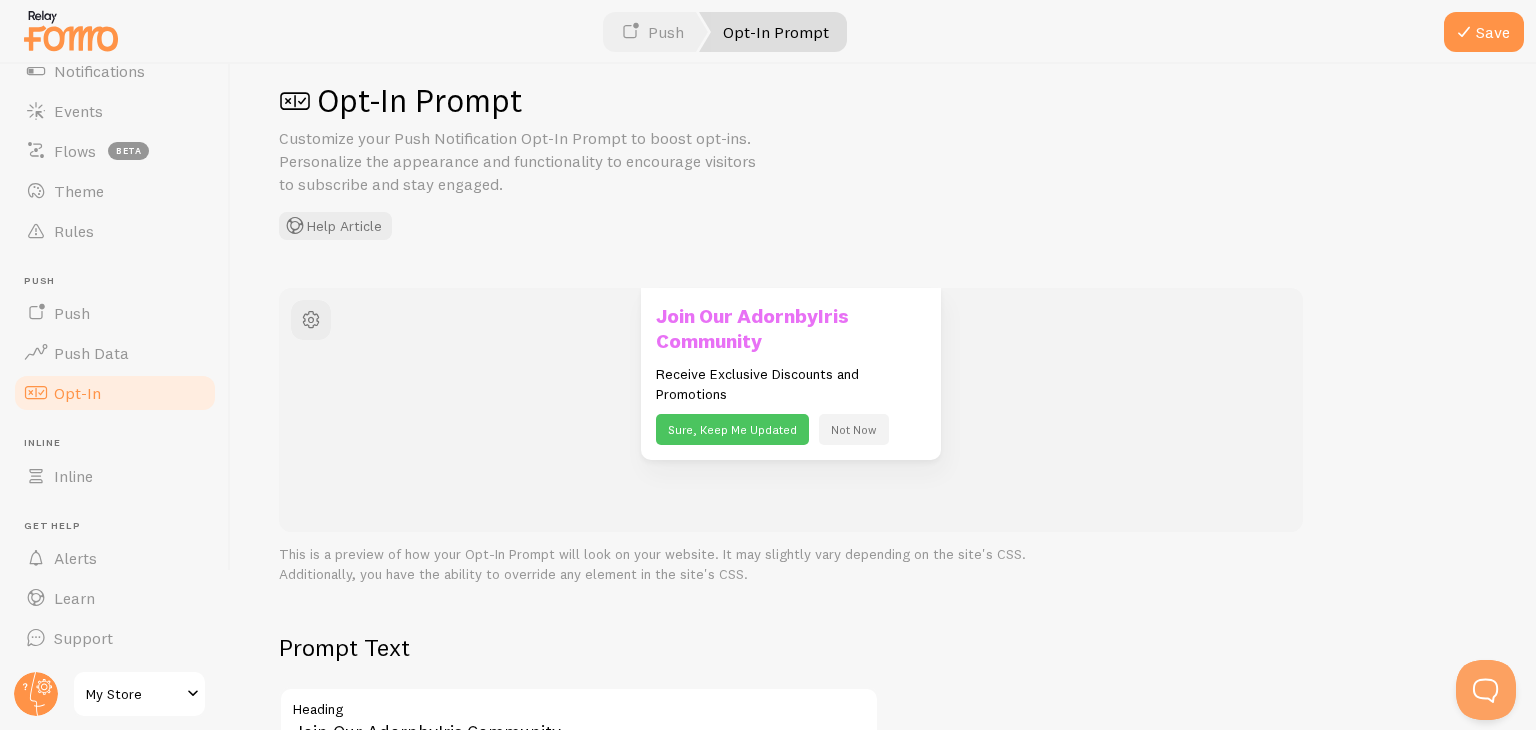 scroll, scrollTop: 0, scrollLeft: 0, axis: both 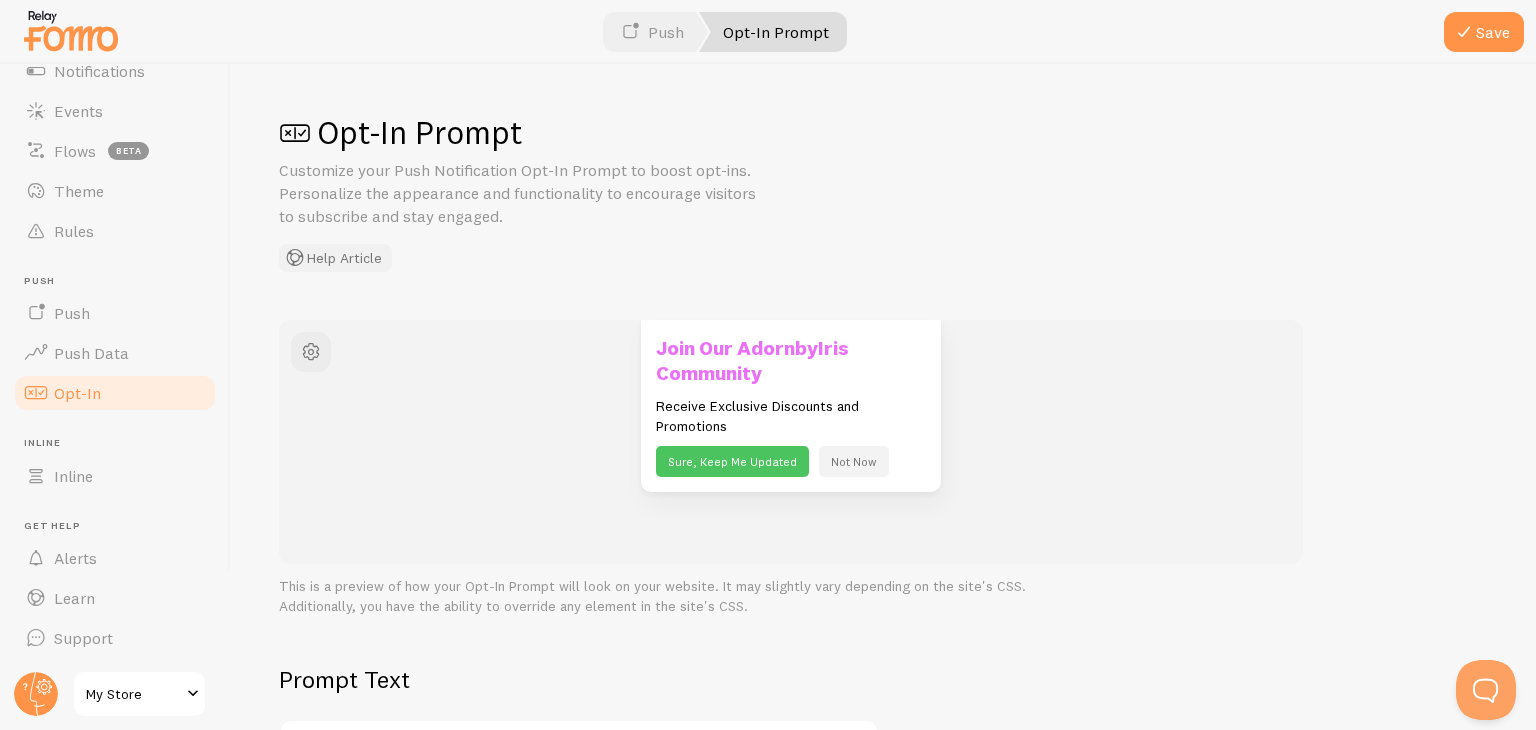 click on "Help Article" at bounding box center [335, 258] 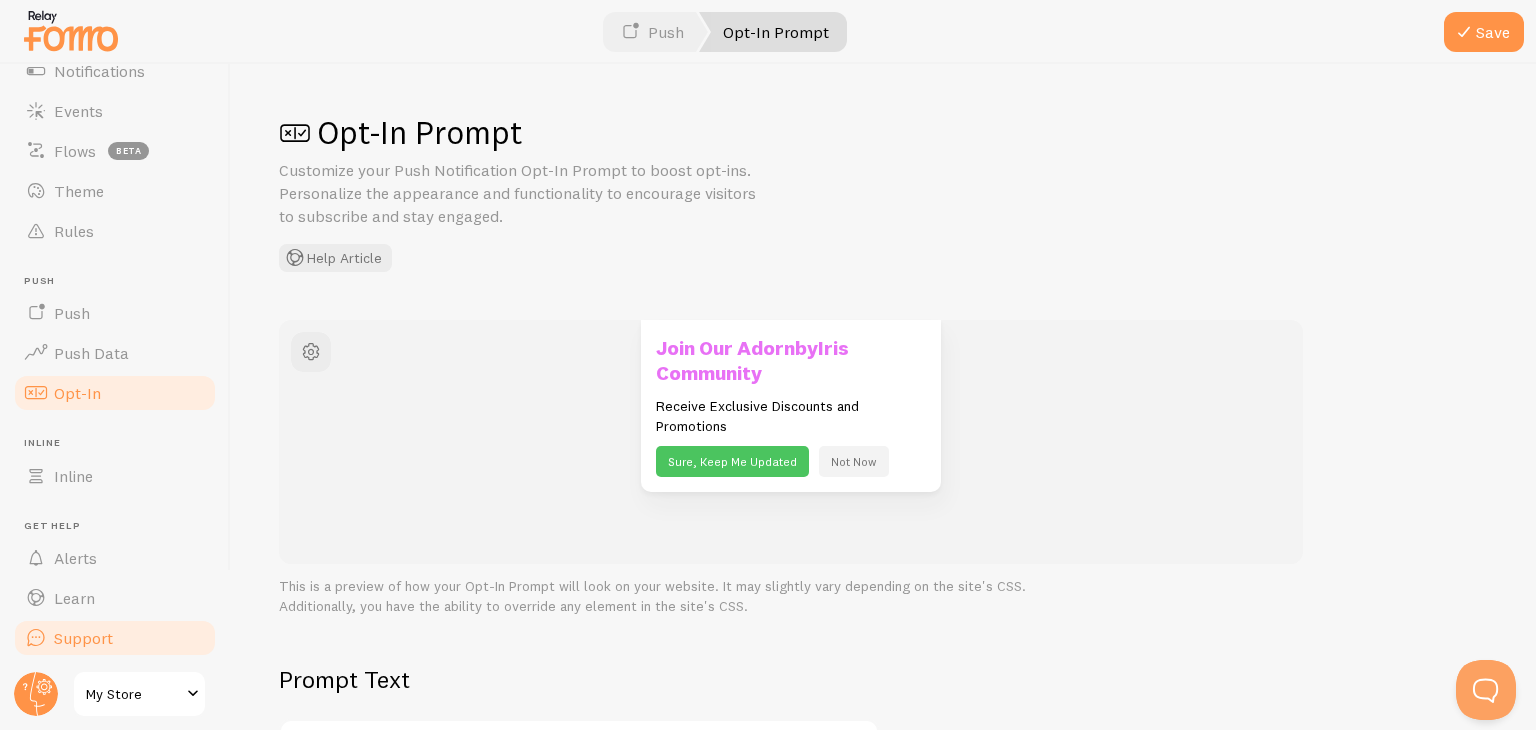 click on "Support" at bounding box center (83, 638) 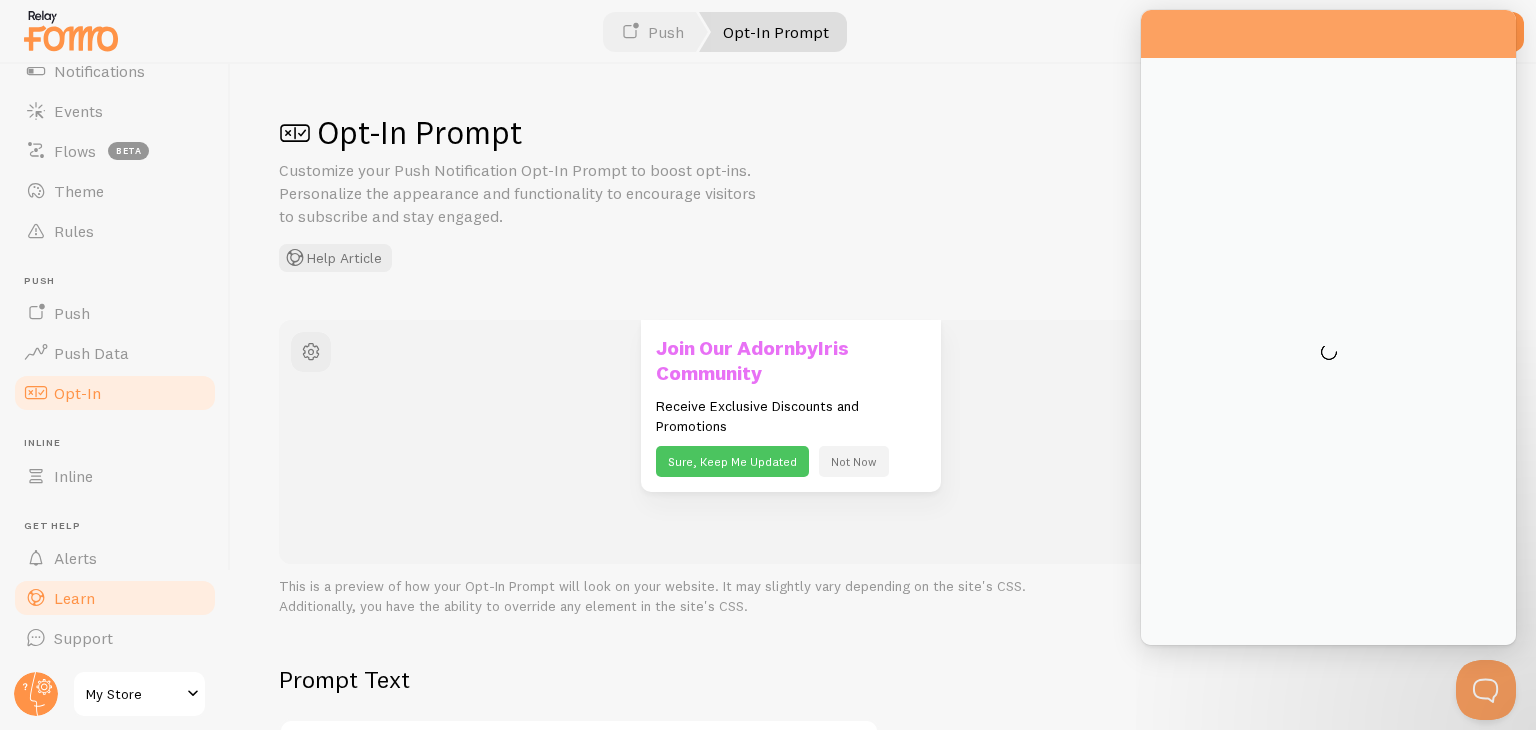 scroll, scrollTop: 0, scrollLeft: 0, axis: both 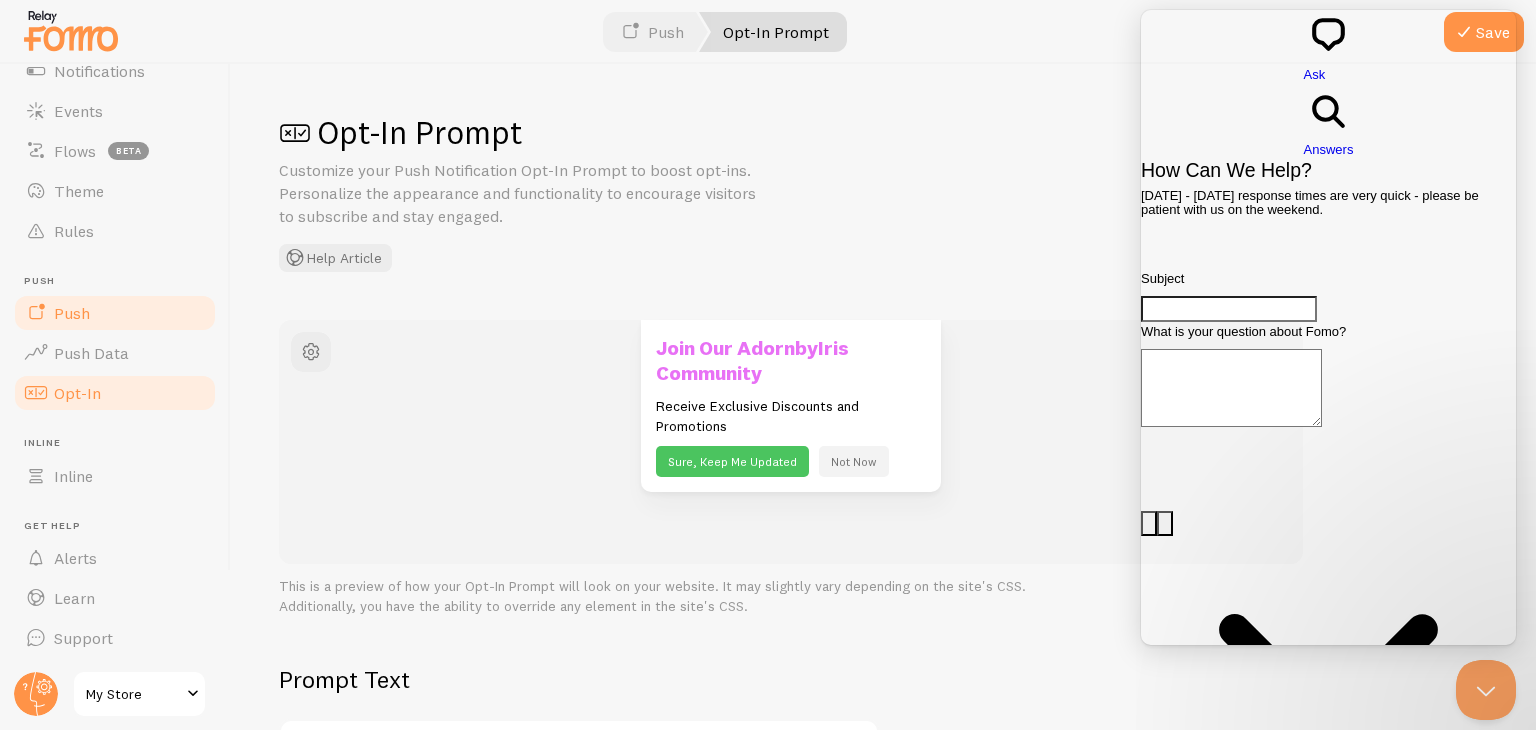 click on "Push" at bounding box center (115, 313) 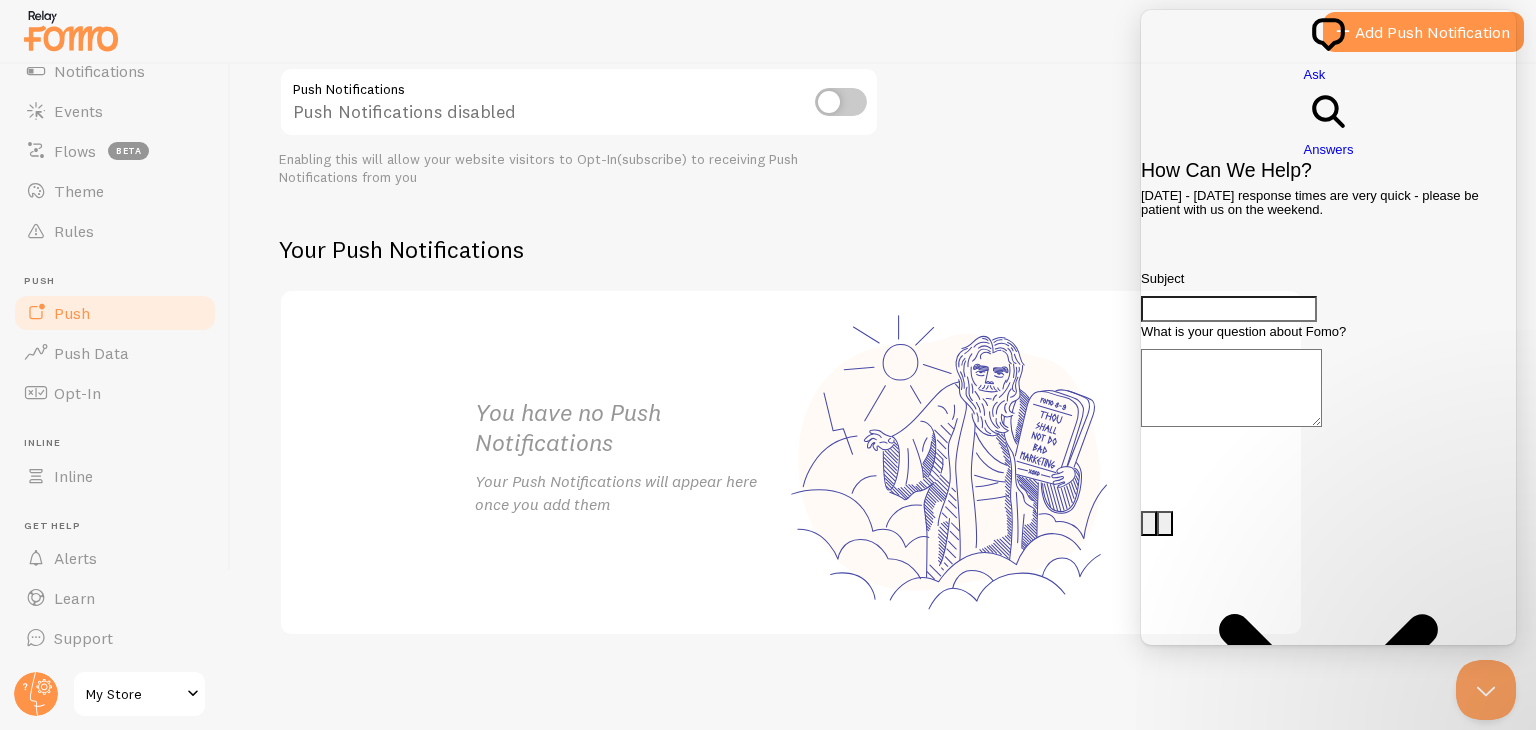 scroll, scrollTop: 53, scrollLeft: 0, axis: vertical 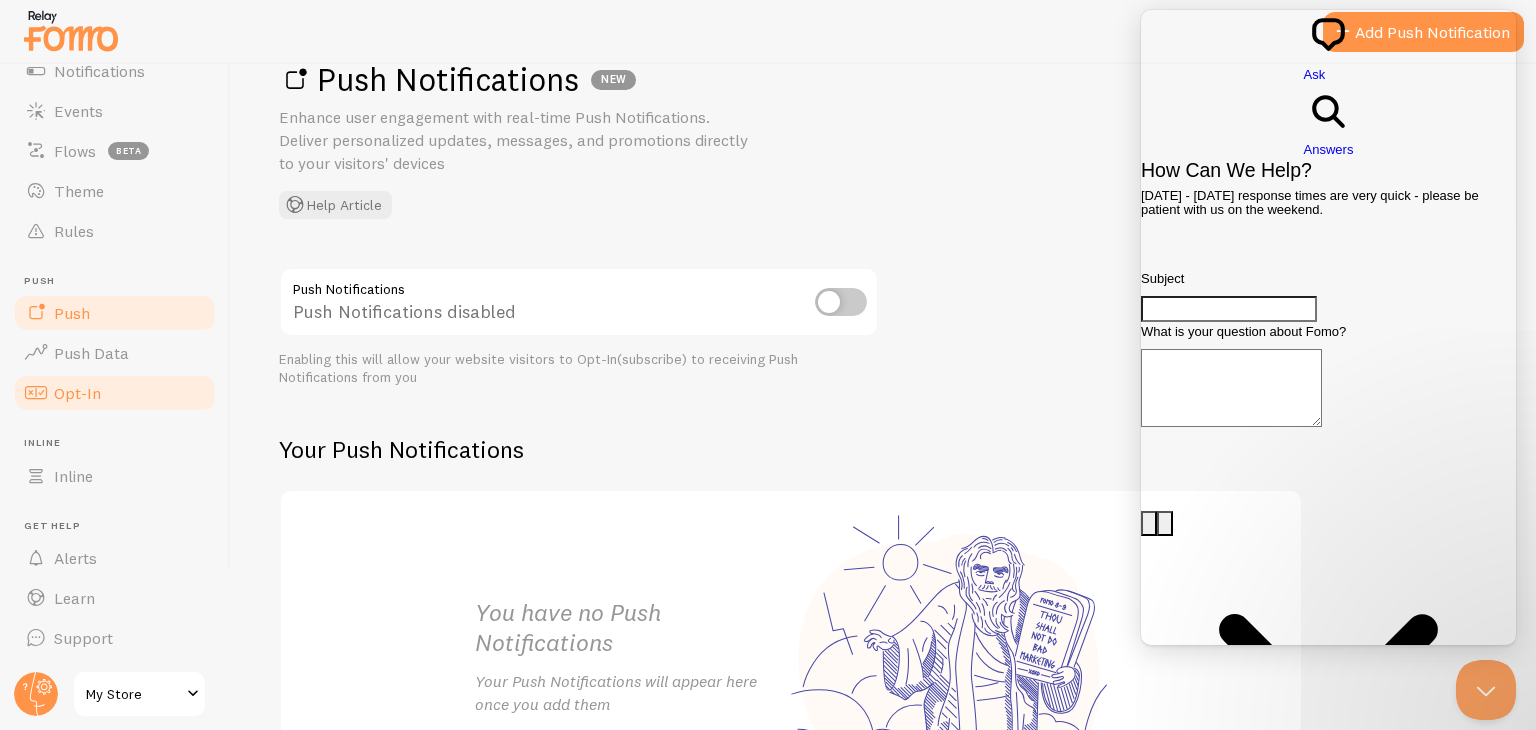 click at bounding box center [36, 393] 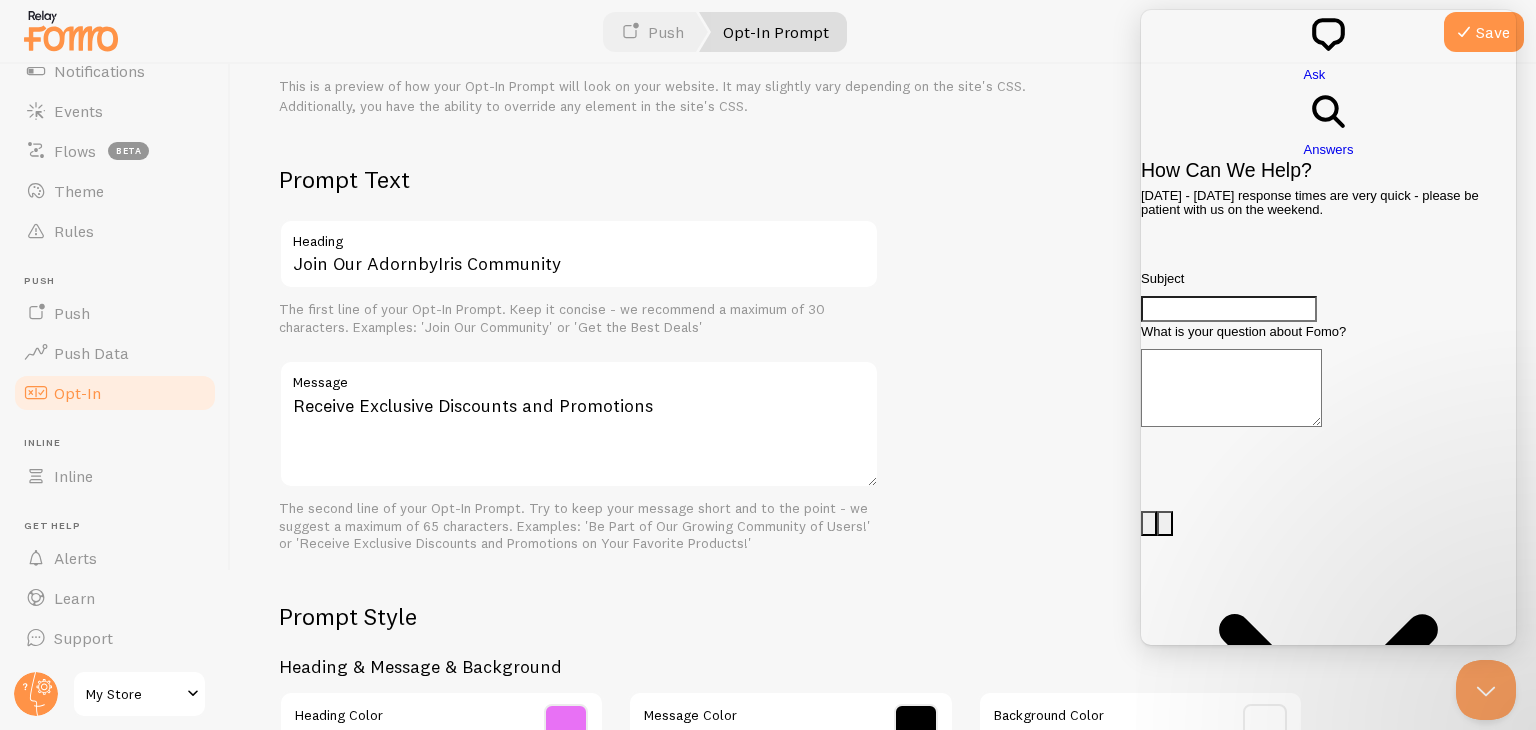 scroll, scrollTop: 932, scrollLeft: 0, axis: vertical 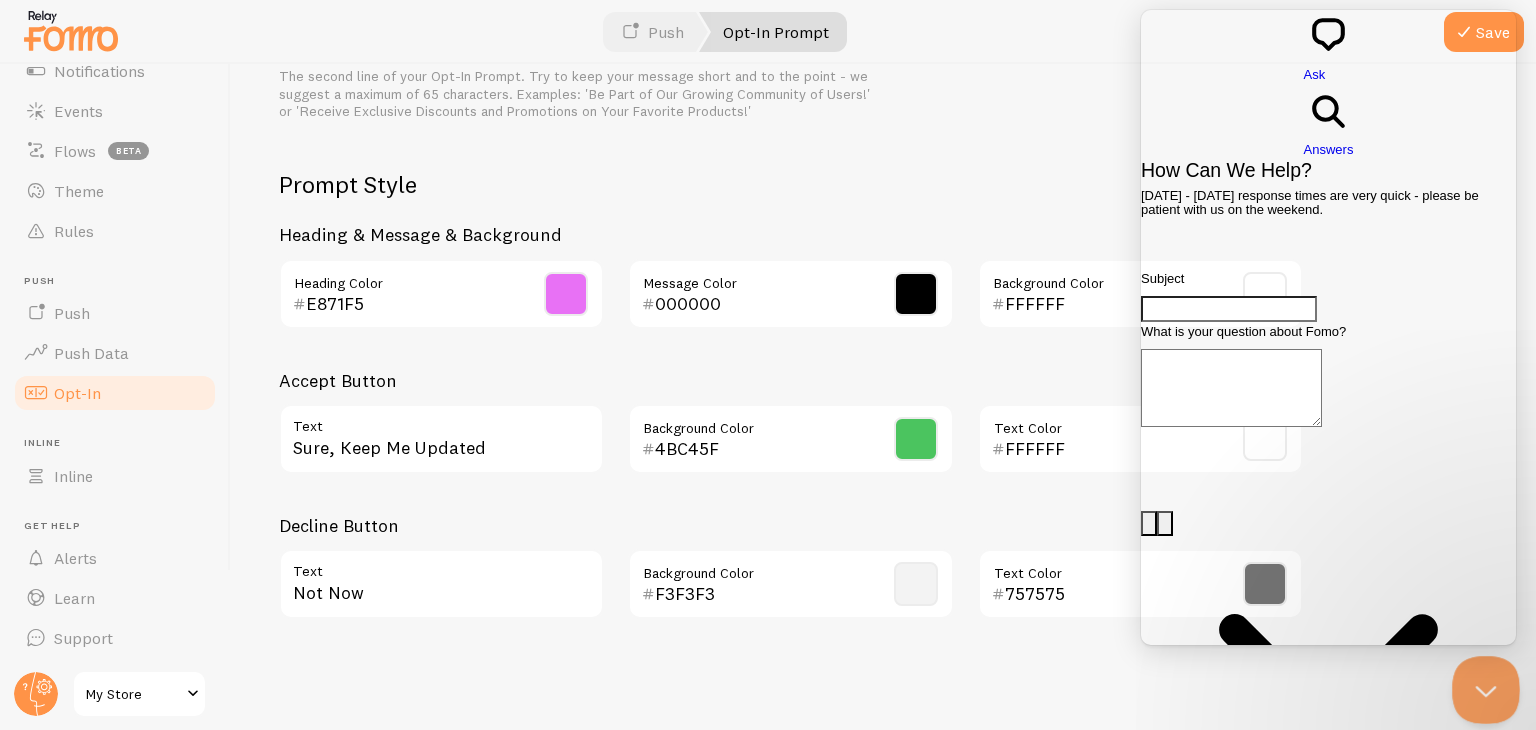 click at bounding box center (1482, 686) 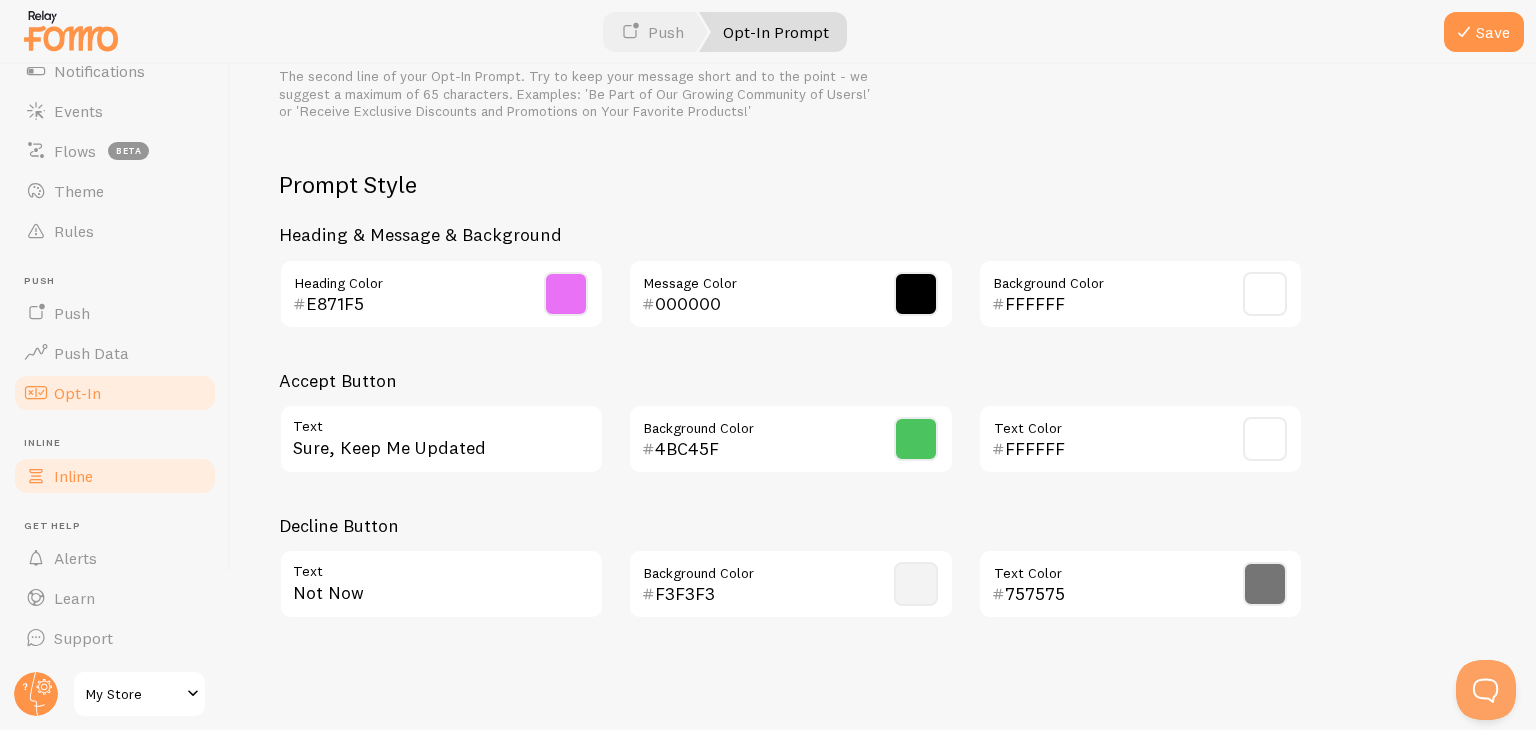 scroll, scrollTop: 0, scrollLeft: 0, axis: both 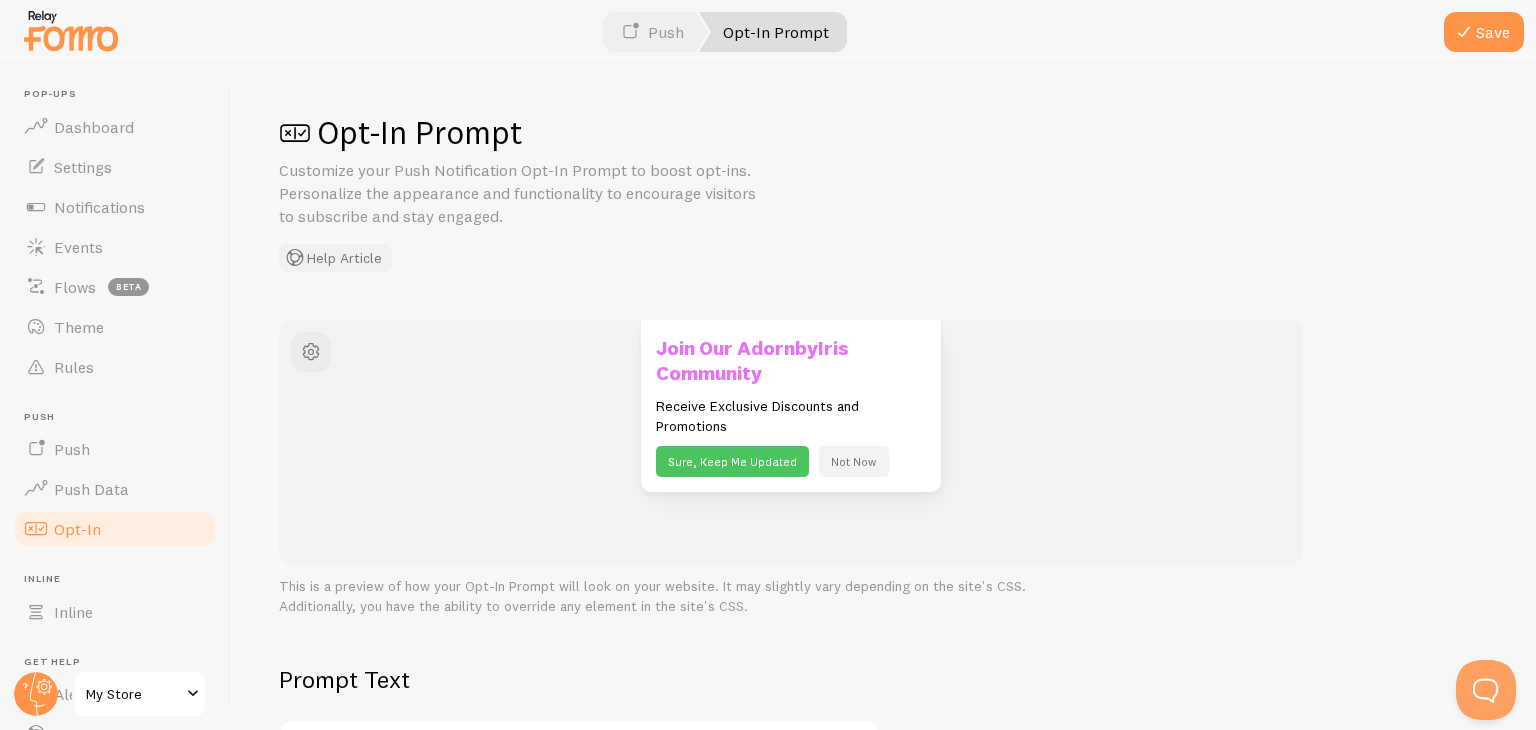 click on "Help Article" at bounding box center (335, 258) 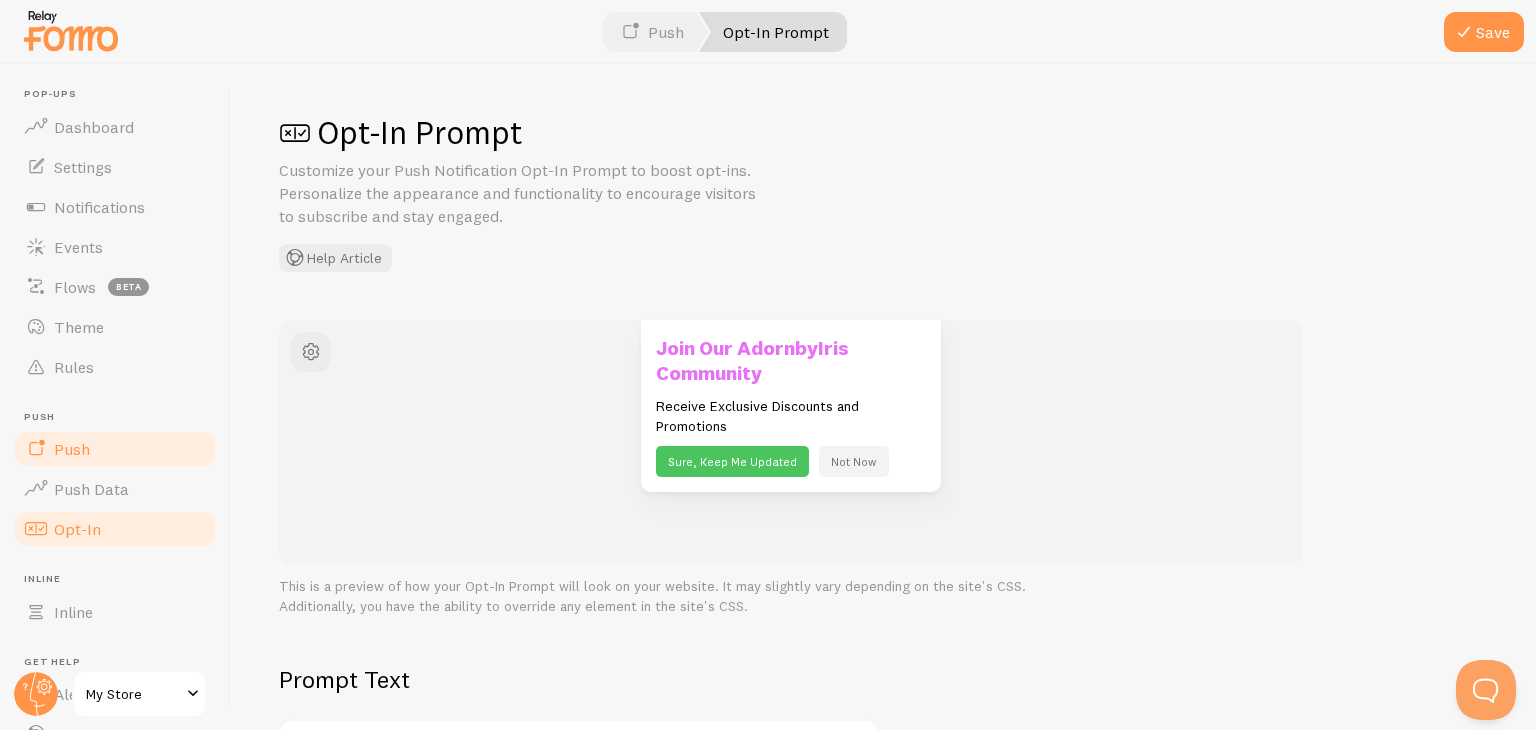 click on "Push" at bounding box center (72, 449) 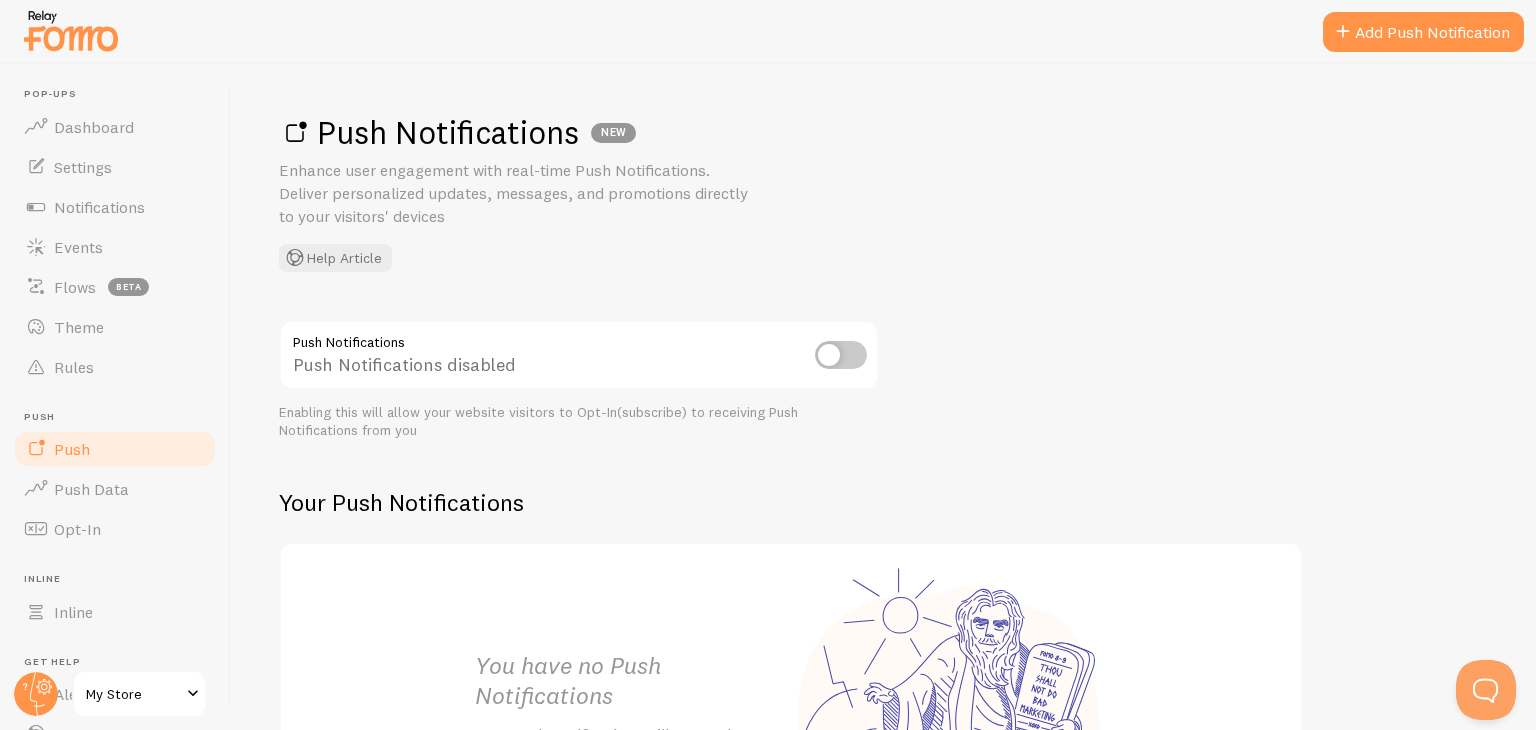 click at bounding box center [841, 355] 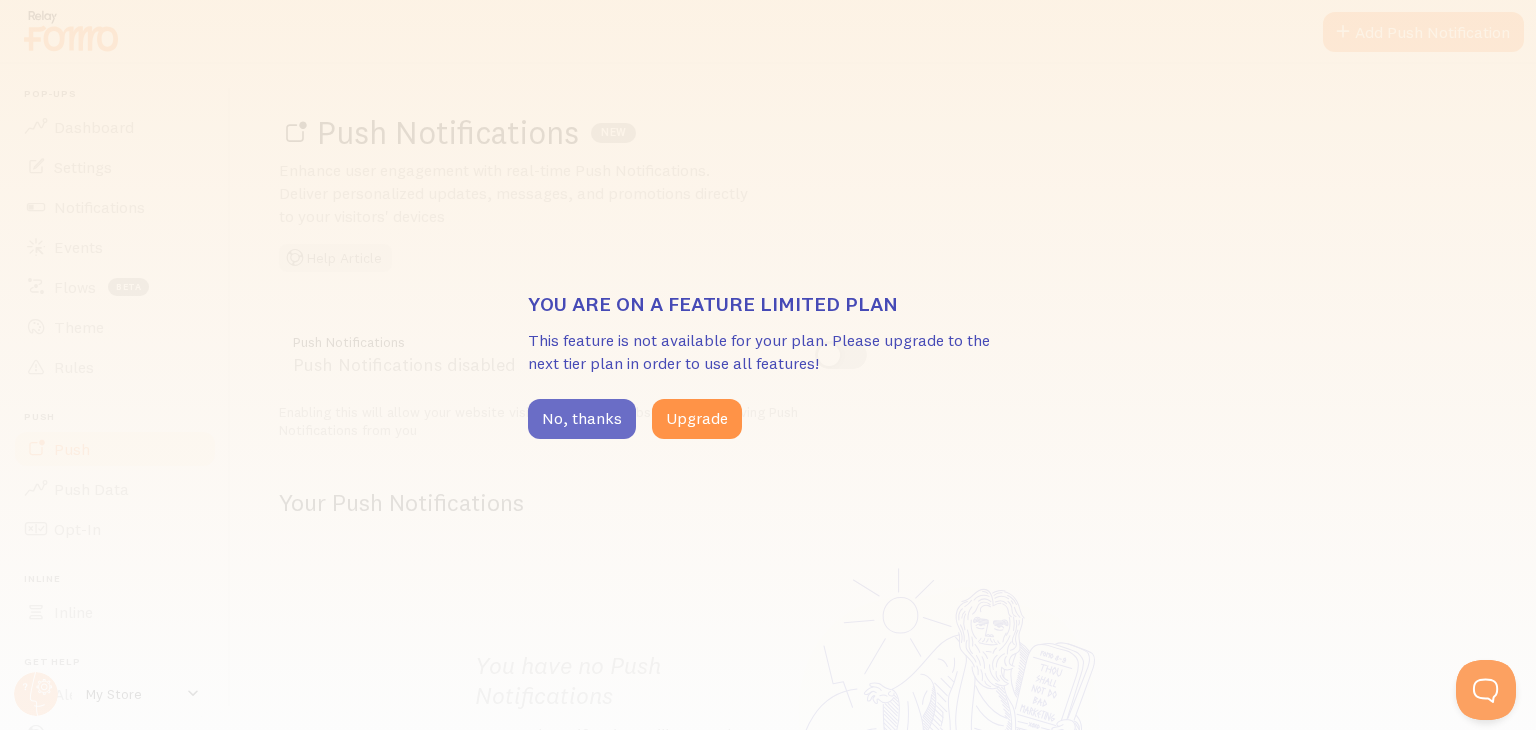 click on "No, thanks" at bounding box center [582, 419] 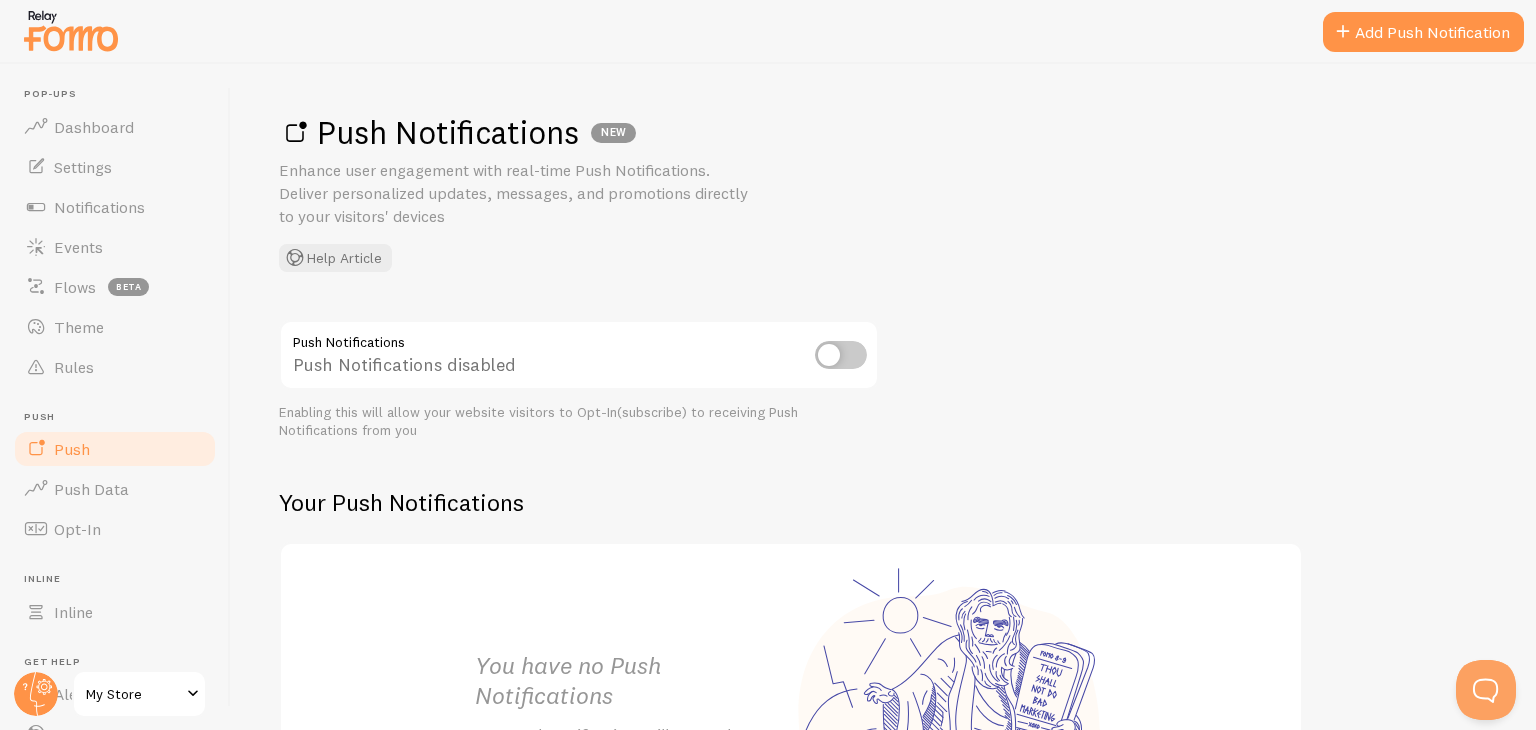 click on "You have no Push Notifications
Your Push Notifications will appear here once you add them" at bounding box center [791, 715] 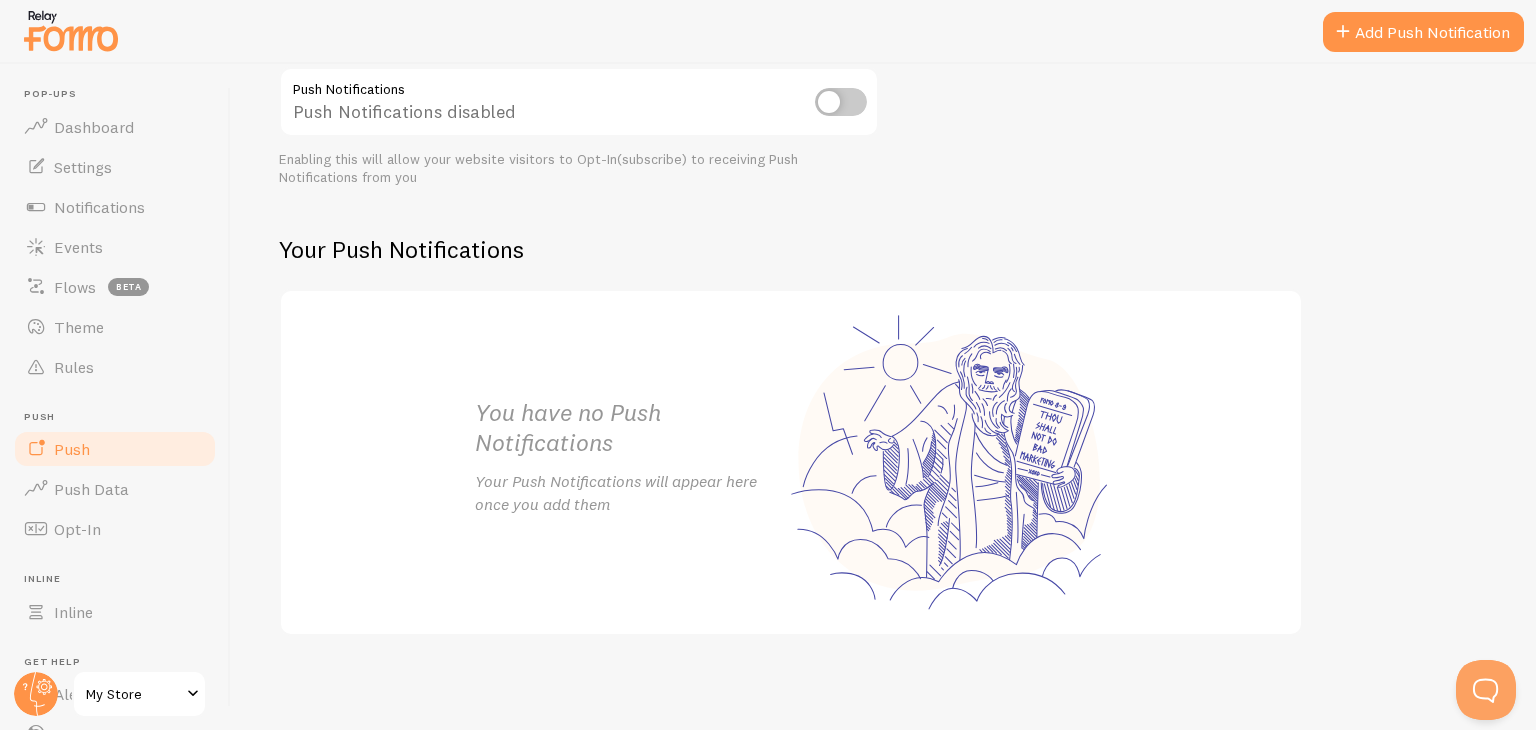 click on "Your Push Notifications will appear here once you add them" at bounding box center [633, 493] 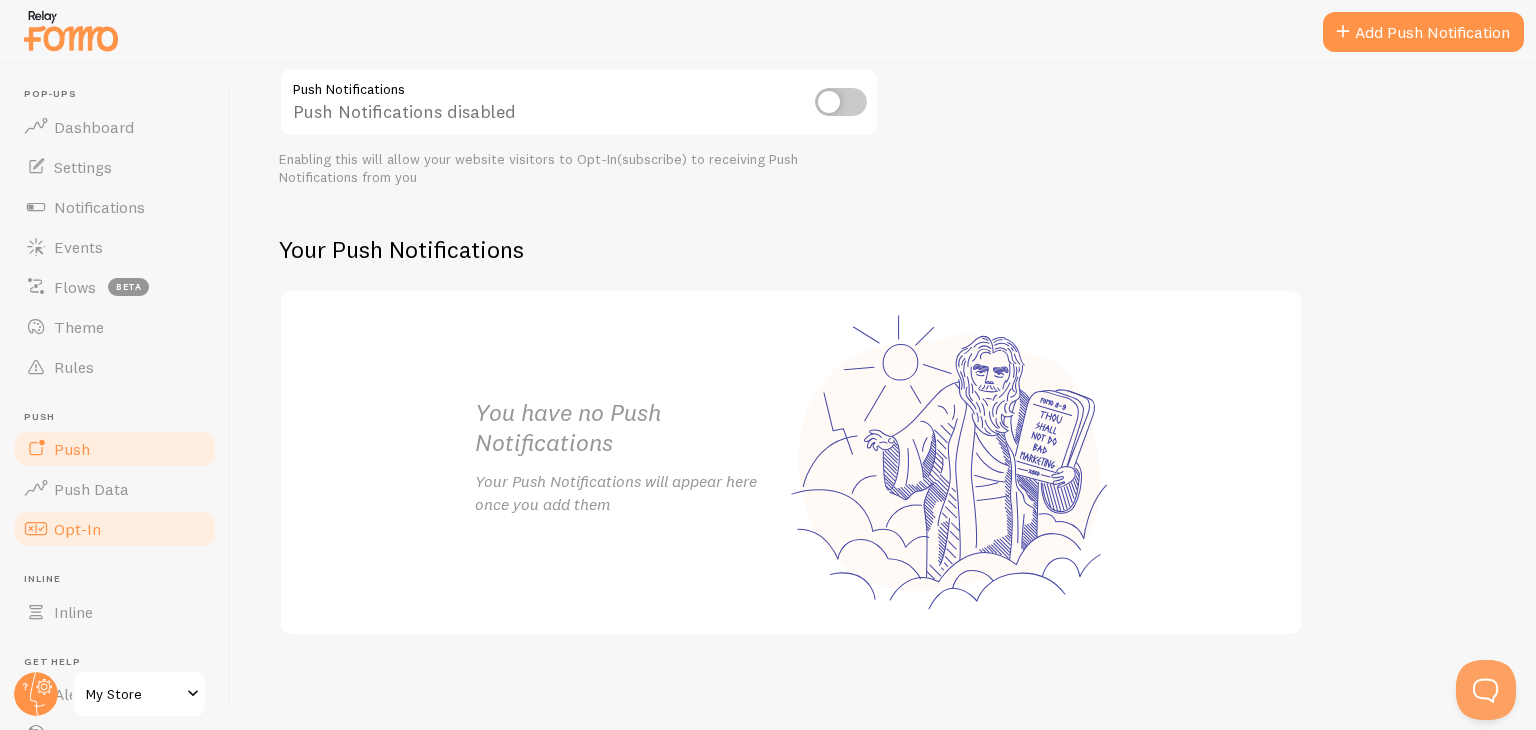 click on "Opt-In" at bounding box center (77, 529) 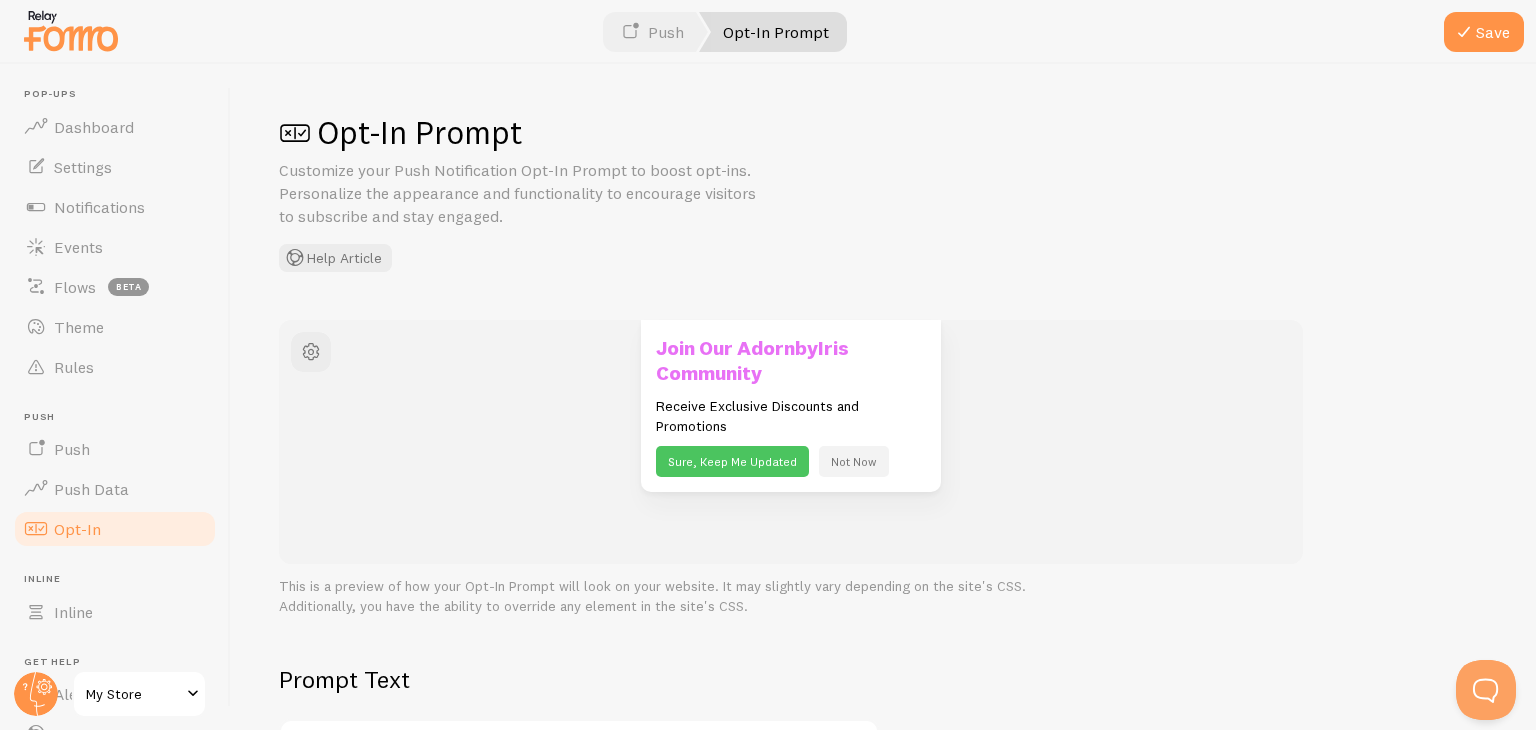 scroll, scrollTop: 400, scrollLeft: 0, axis: vertical 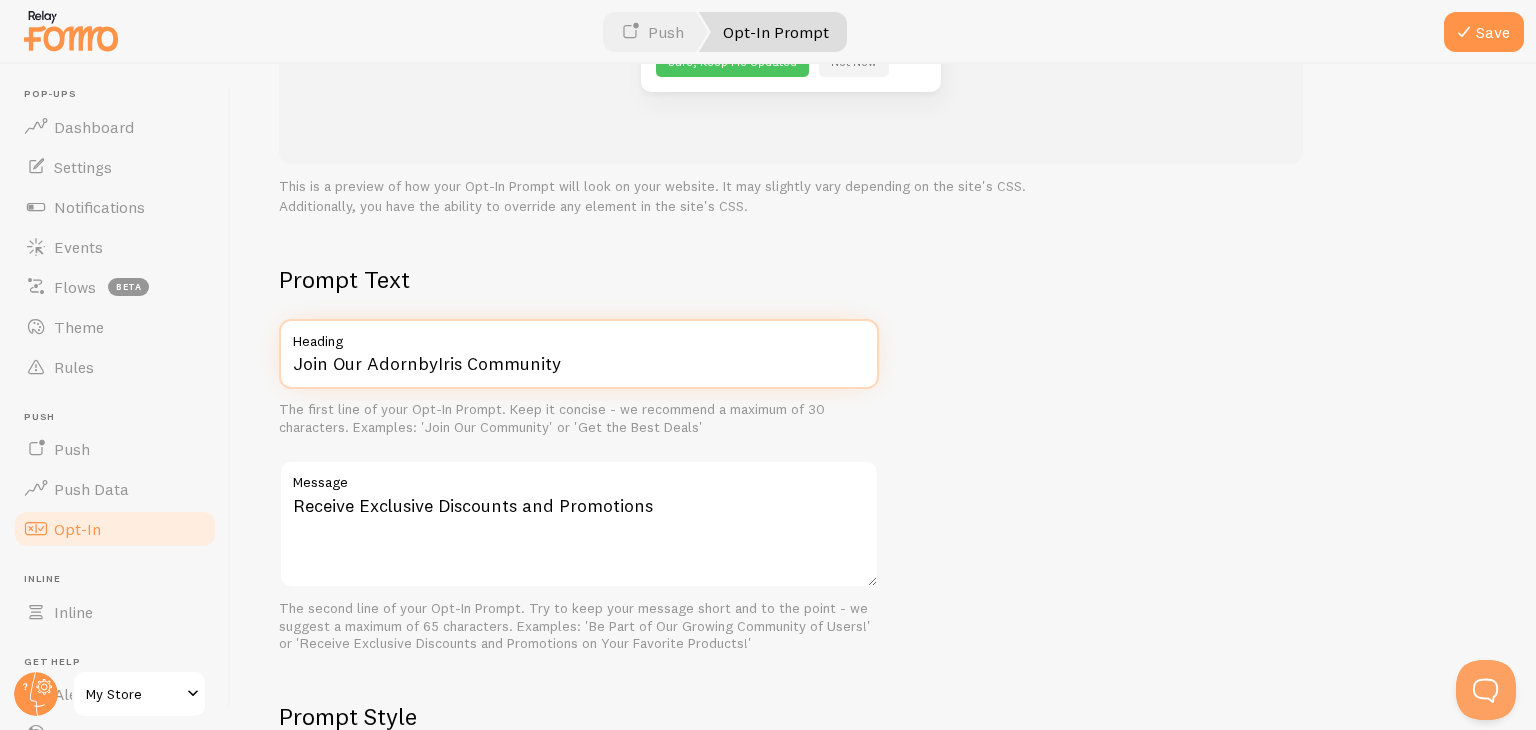 click on "Join Our AdornbyIris Community" at bounding box center [579, 354] 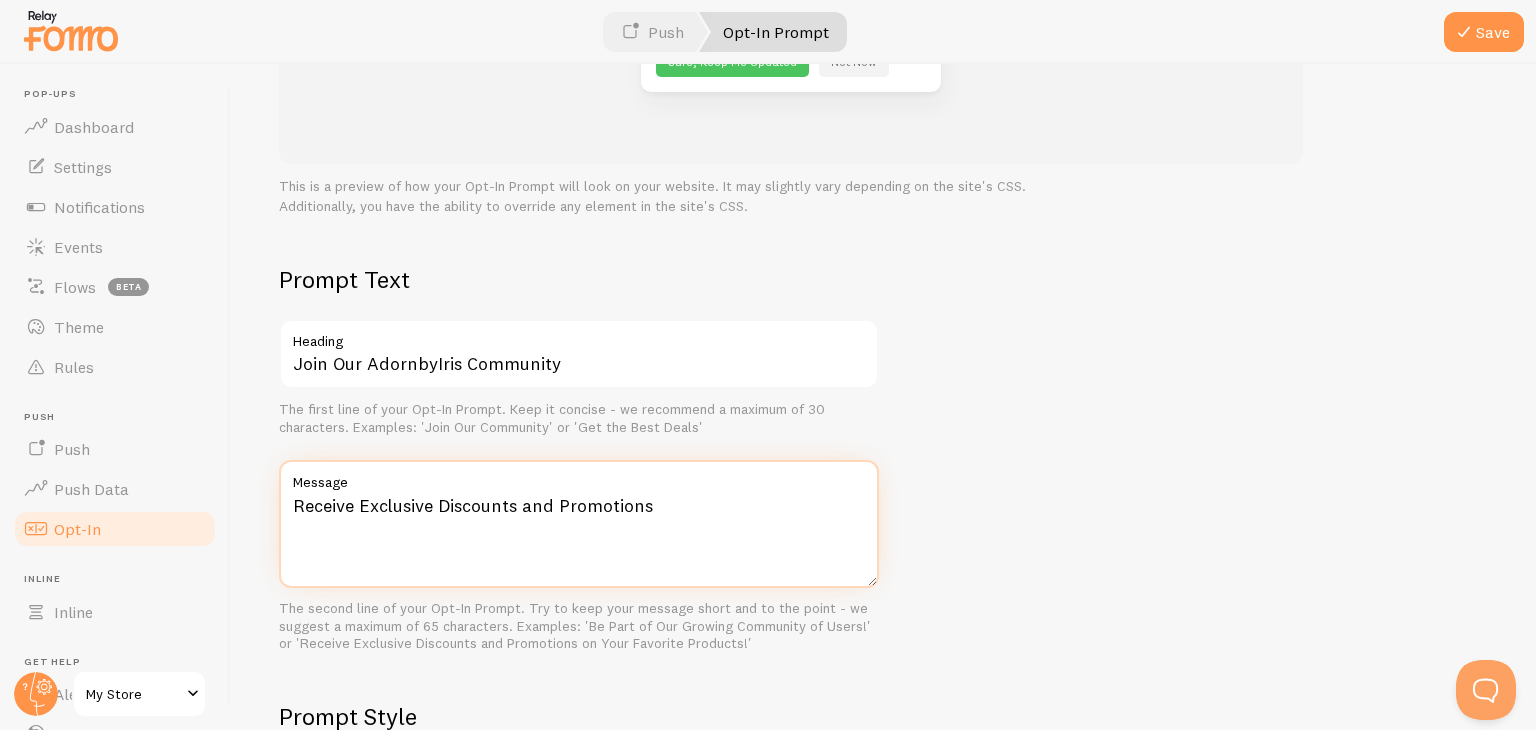 click on "Receive Exclusive Discounts and Promotions" at bounding box center [579, 524] 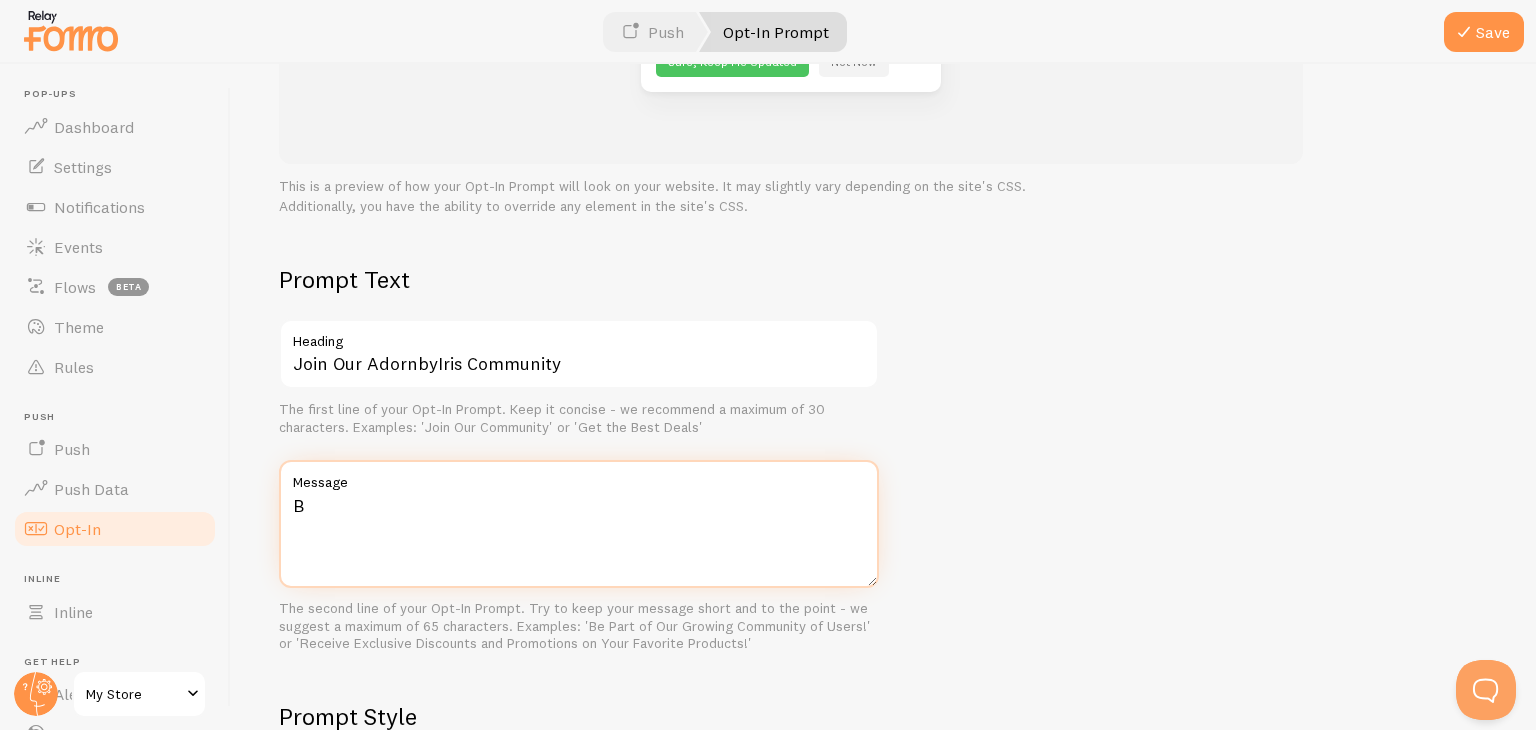 scroll, scrollTop: 380, scrollLeft: 0, axis: vertical 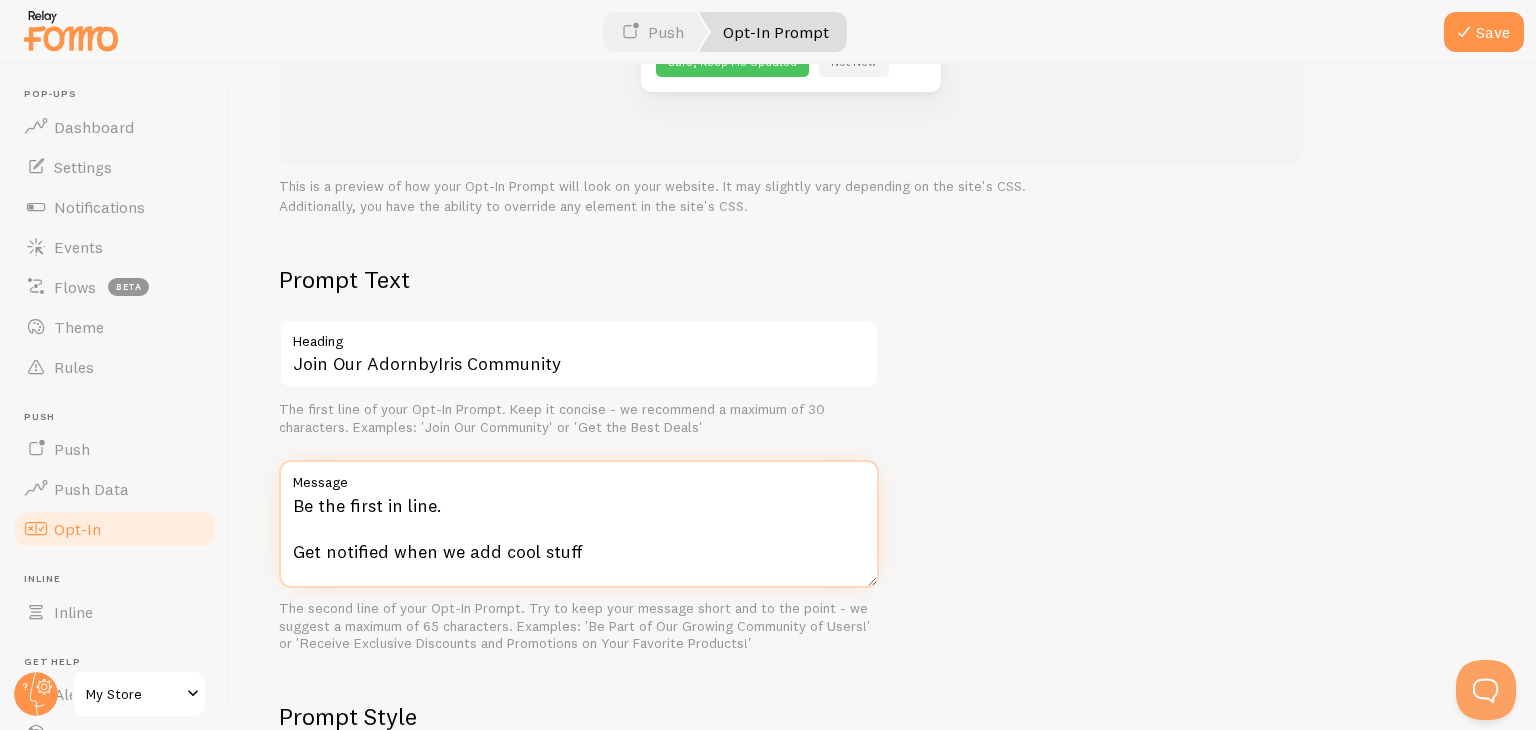 click on "Be the first in line.
Get notified when we add cool stuff" at bounding box center [579, 524] 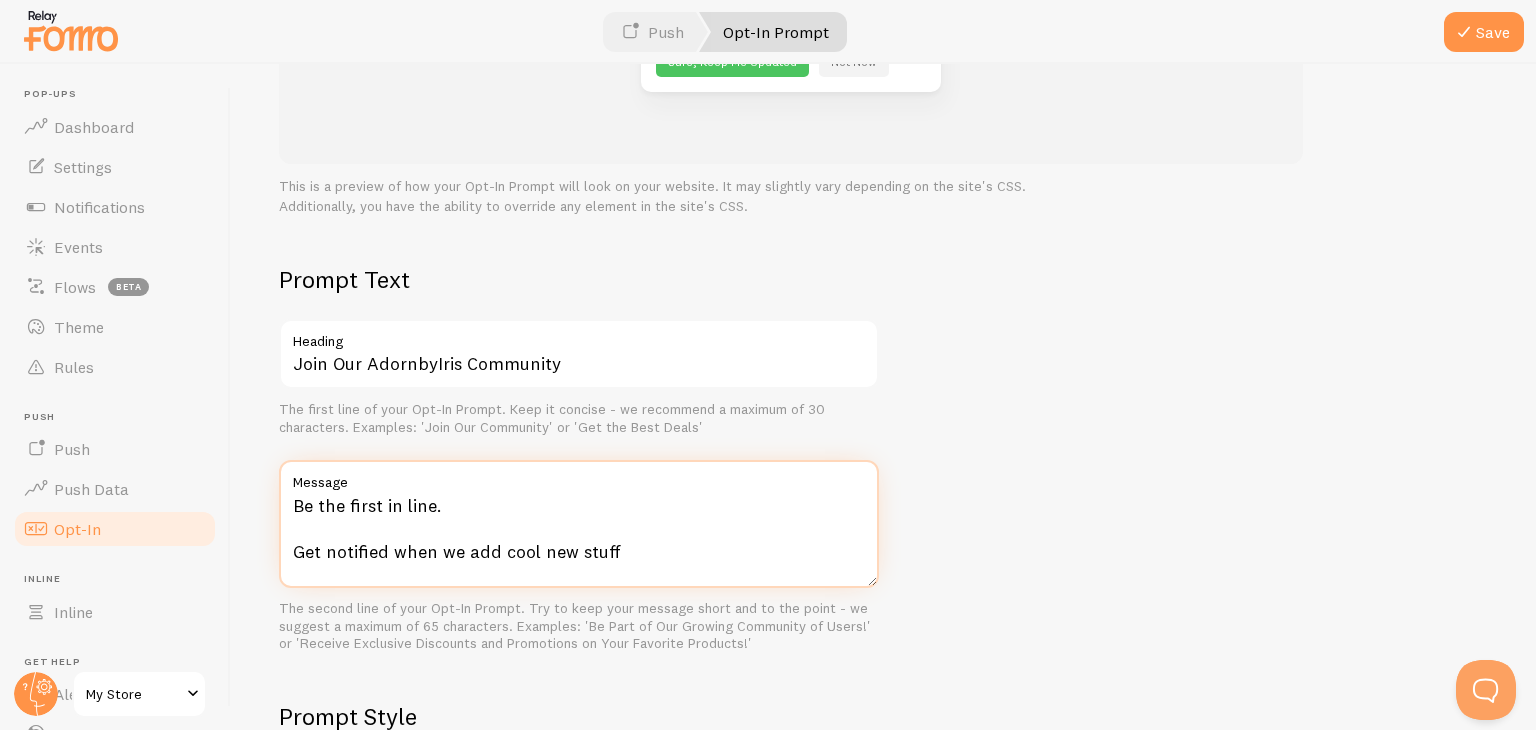 click on "Be the first in line.
Get notified when we add cool new stuff" at bounding box center [579, 524] 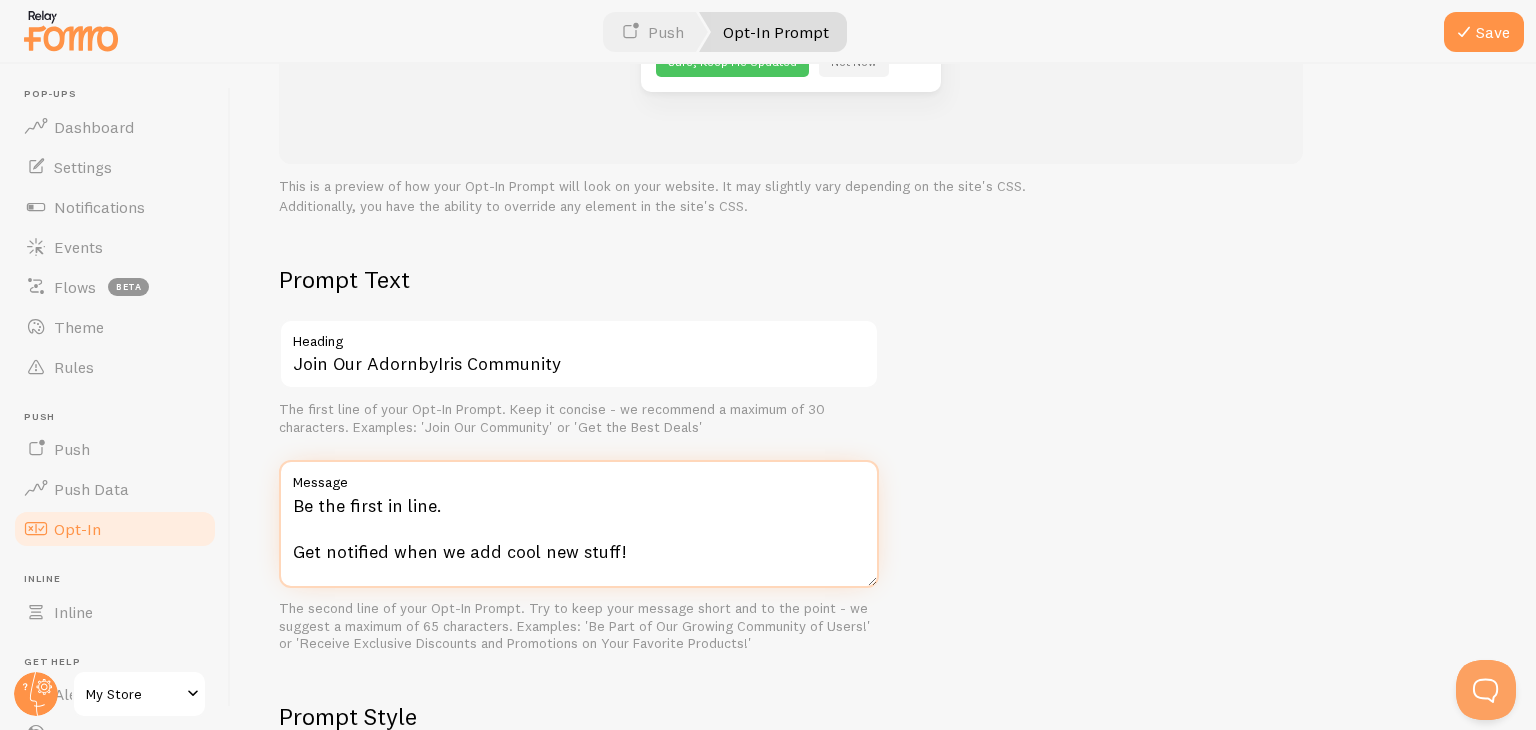 scroll, scrollTop: 700, scrollLeft: 0, axis: vertical 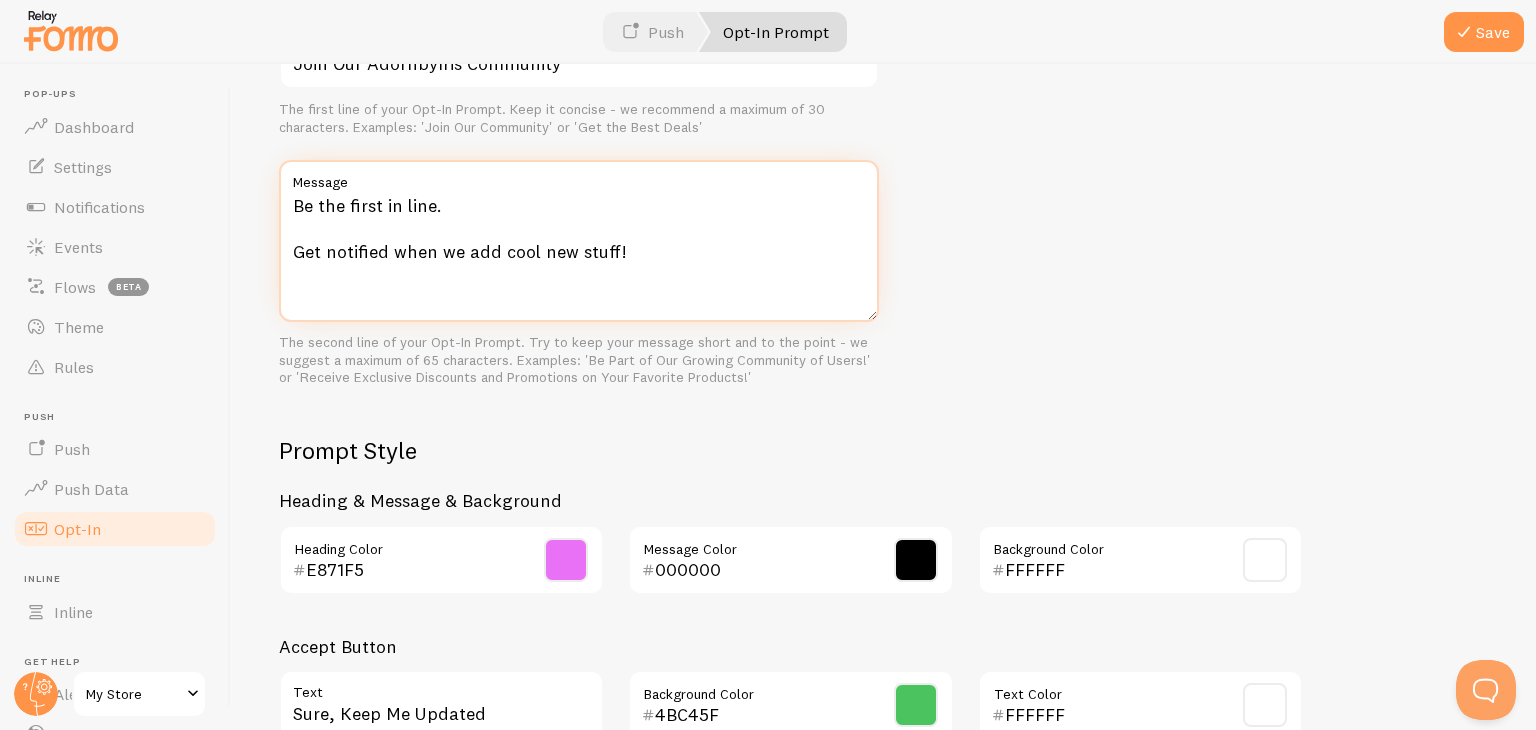 type on "Be the first in line.
Get notified when we add cool new stuff!" 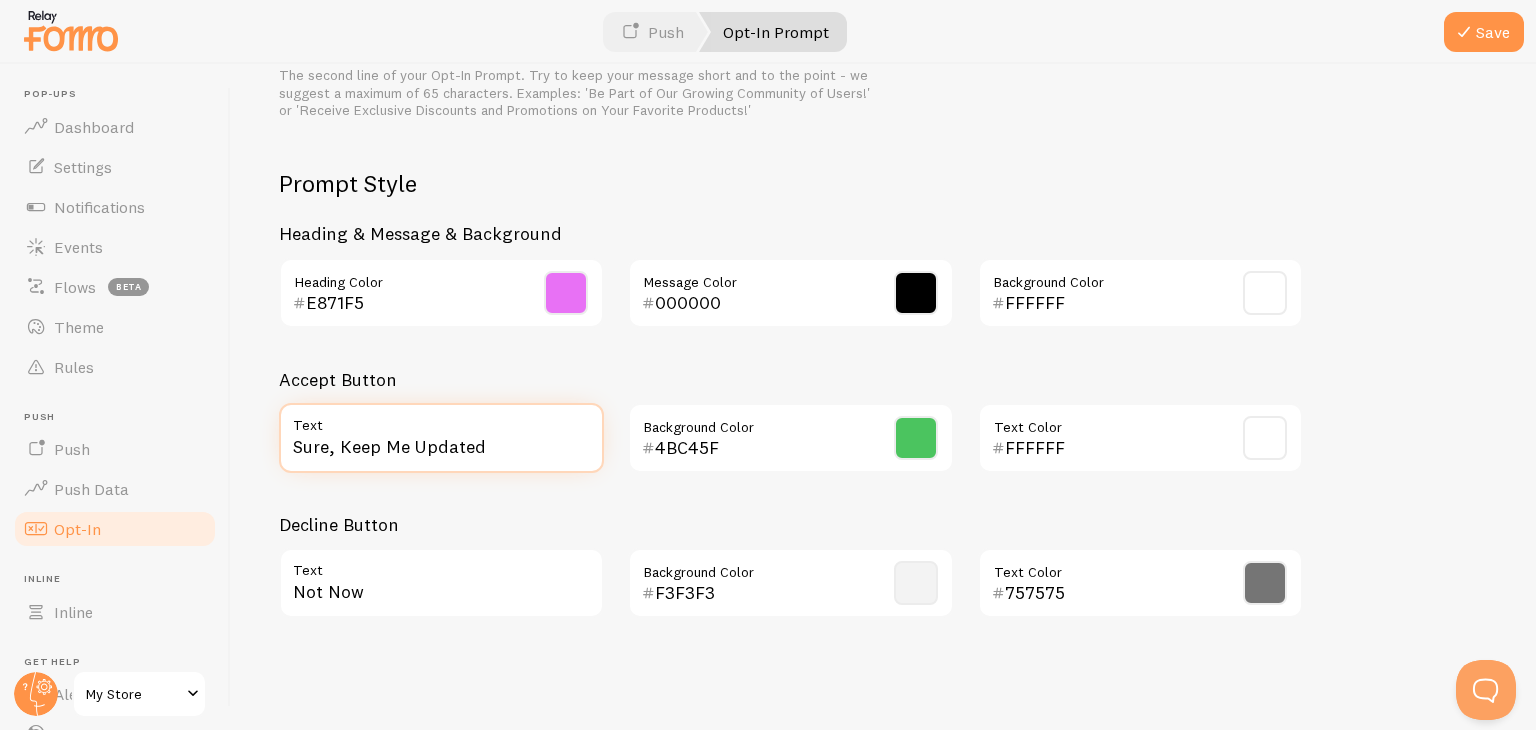 drag, startPoint x: 332, startPoint y: 450, endPoint x: 534, endPoint y: 449, distance: 202.00247 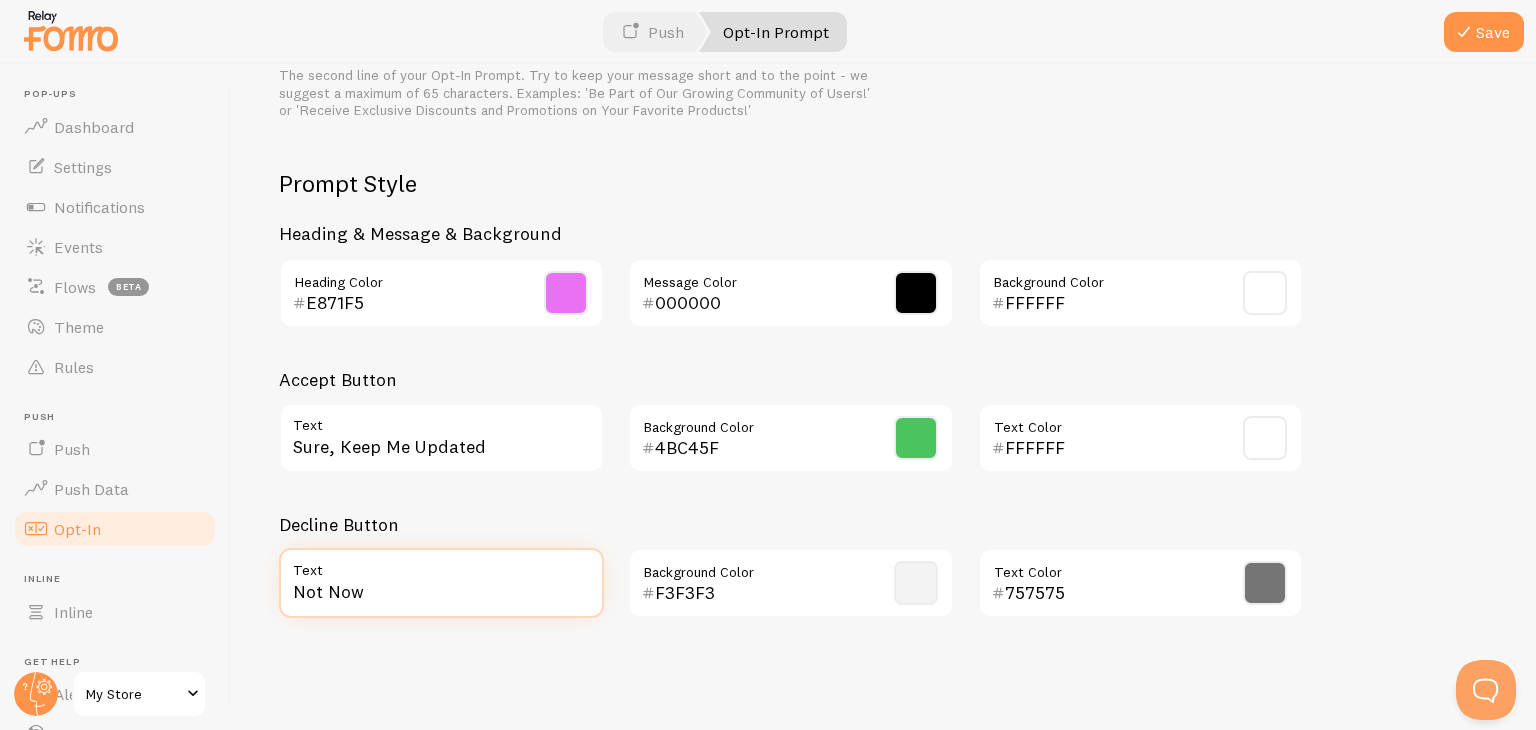 click on "Not Now" at bounding box center (441, 583) 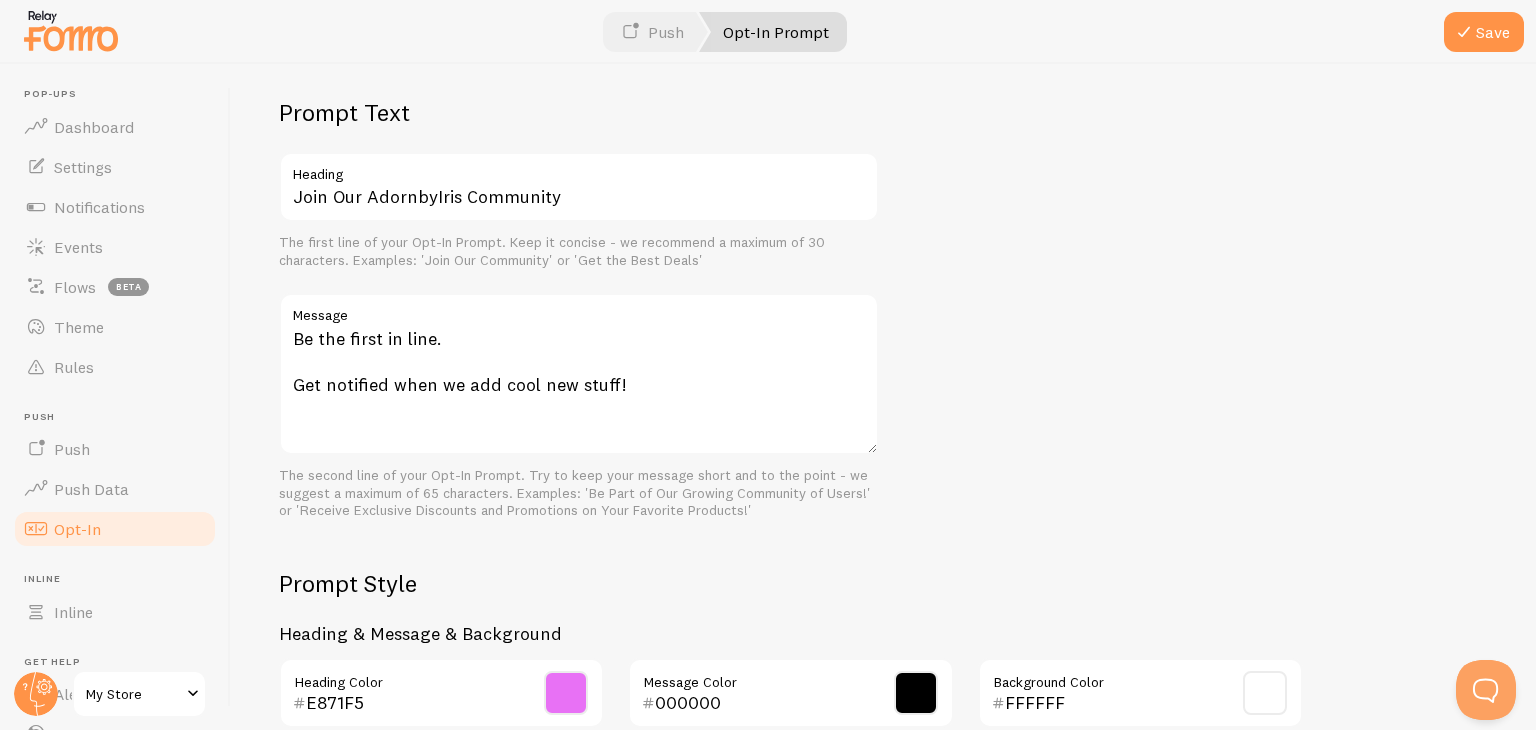 scroll, scrollTop: 167, scrollLeft: 0, axis: vertical 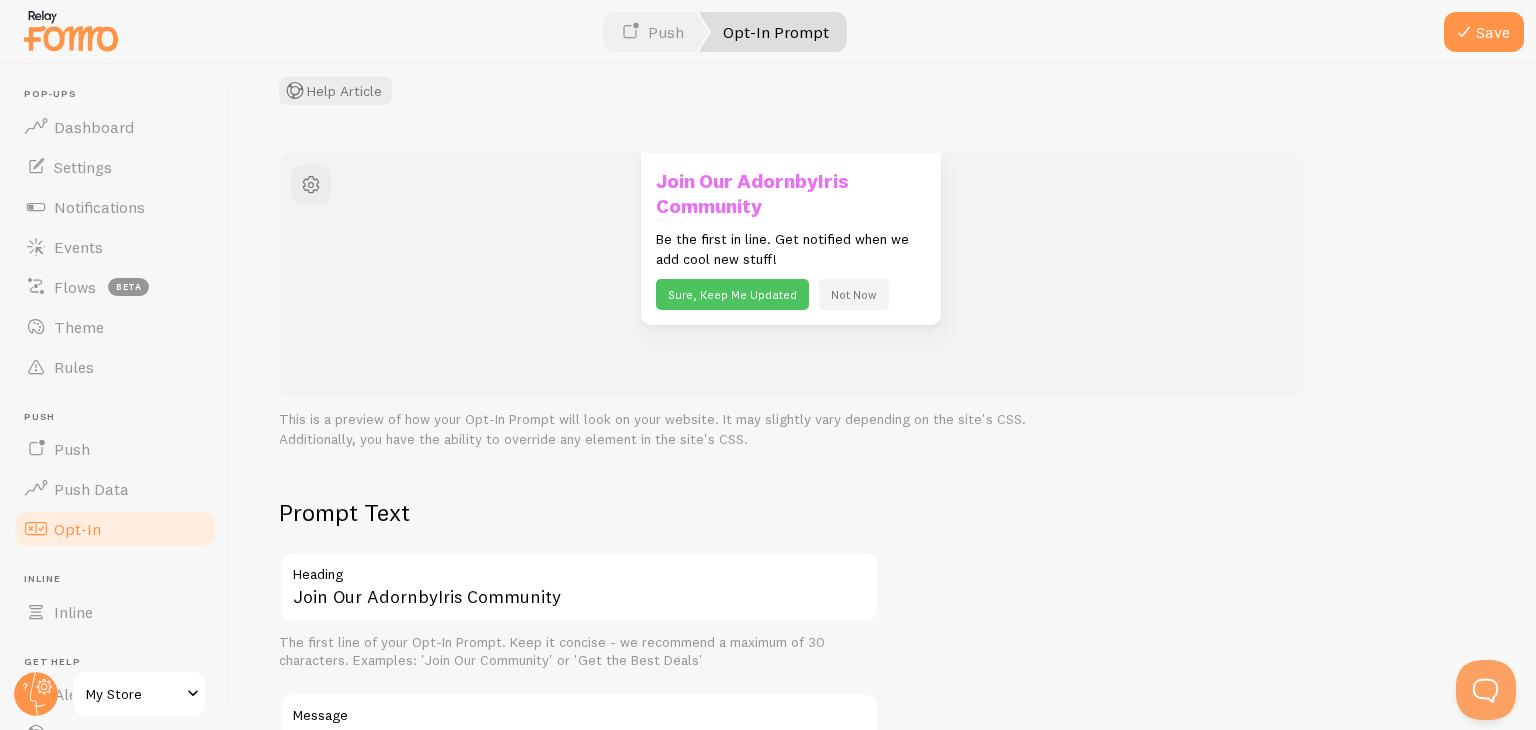 click at bounding box center (1464, 32) 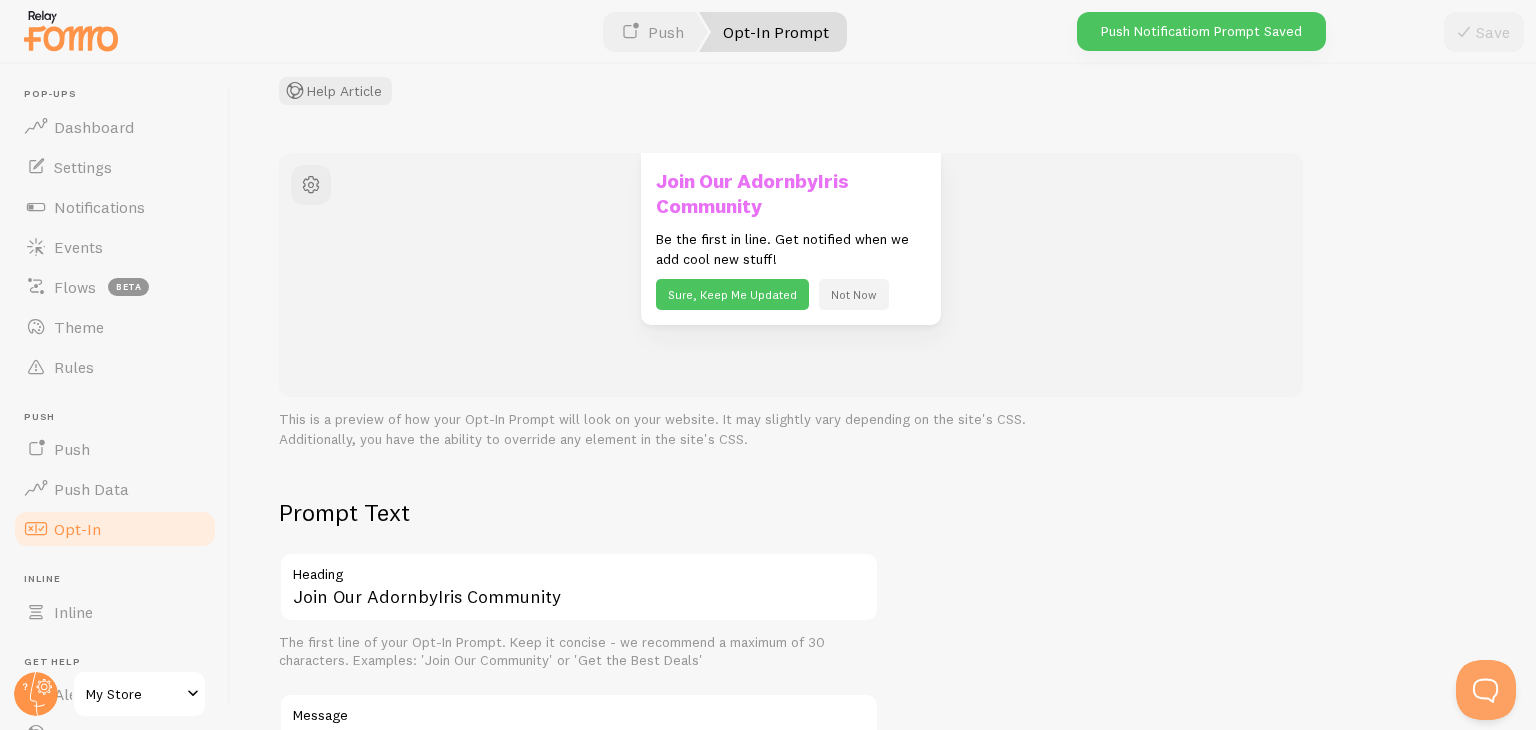 scroll, scrollTop: 567, scrollLeft: 0, axis: vertical 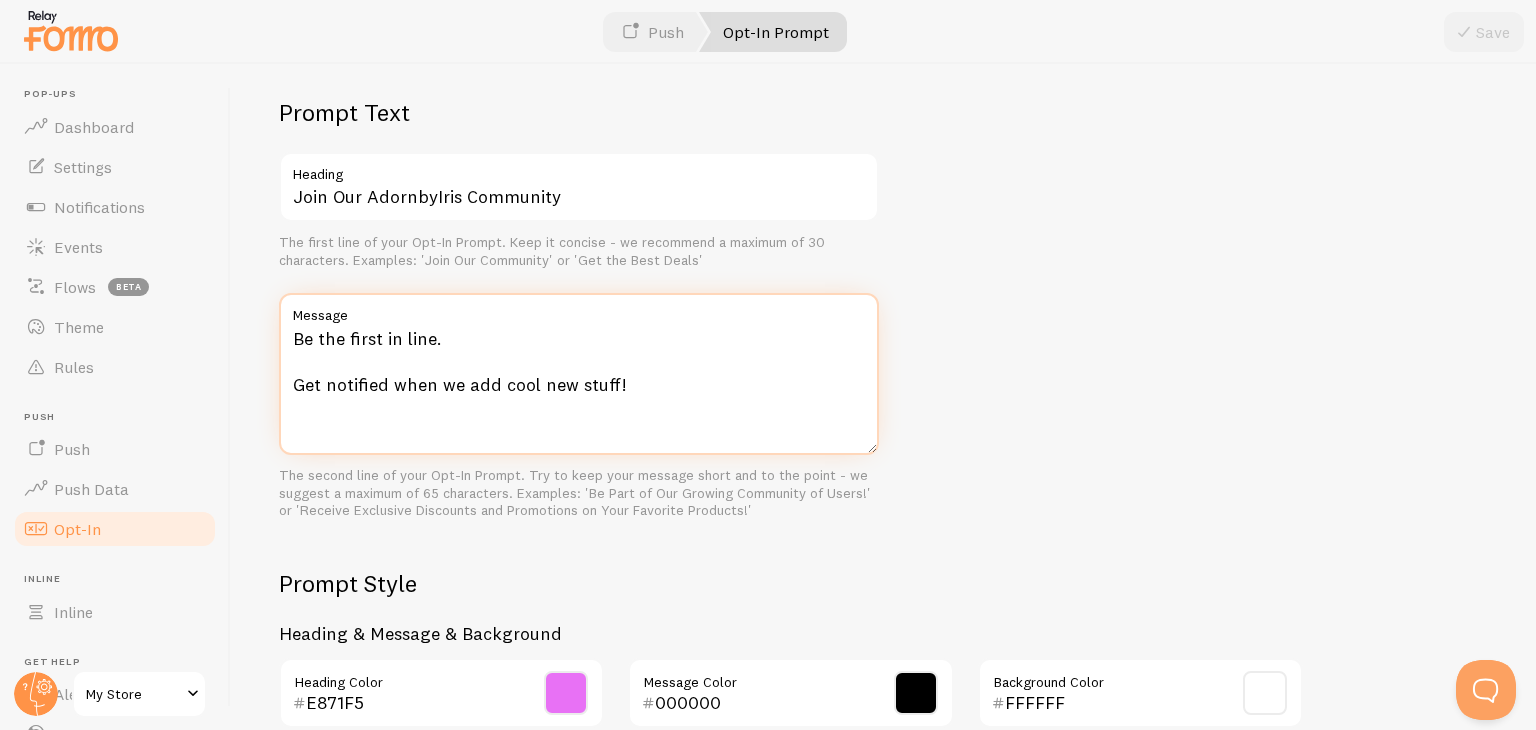 drag, startPoint x: 324, startPoint y: 401, endPoint x: 682, endPoint y: 390, distance: 358.16895 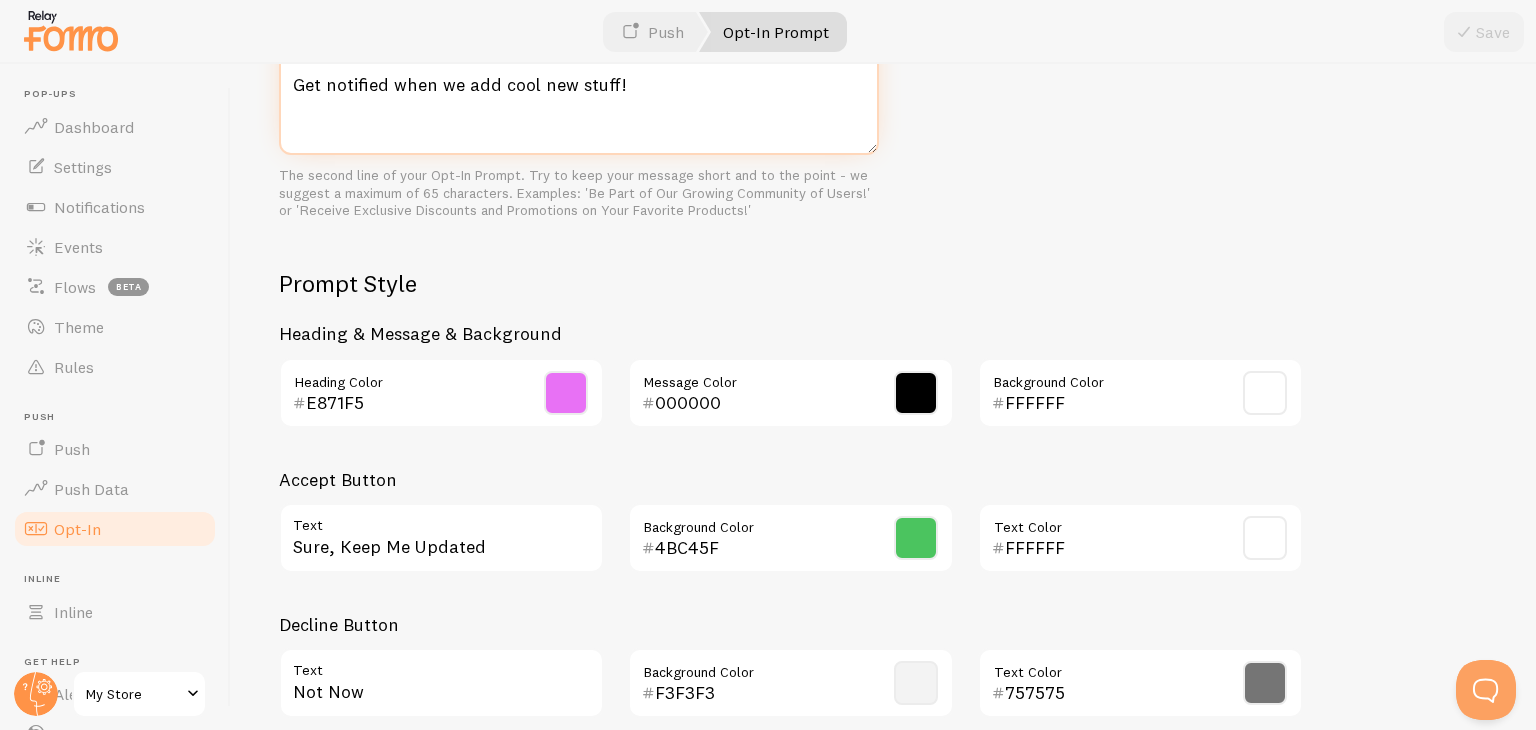 scroll, scrollTop: 967, scrollLeft: 0, axis: vertical 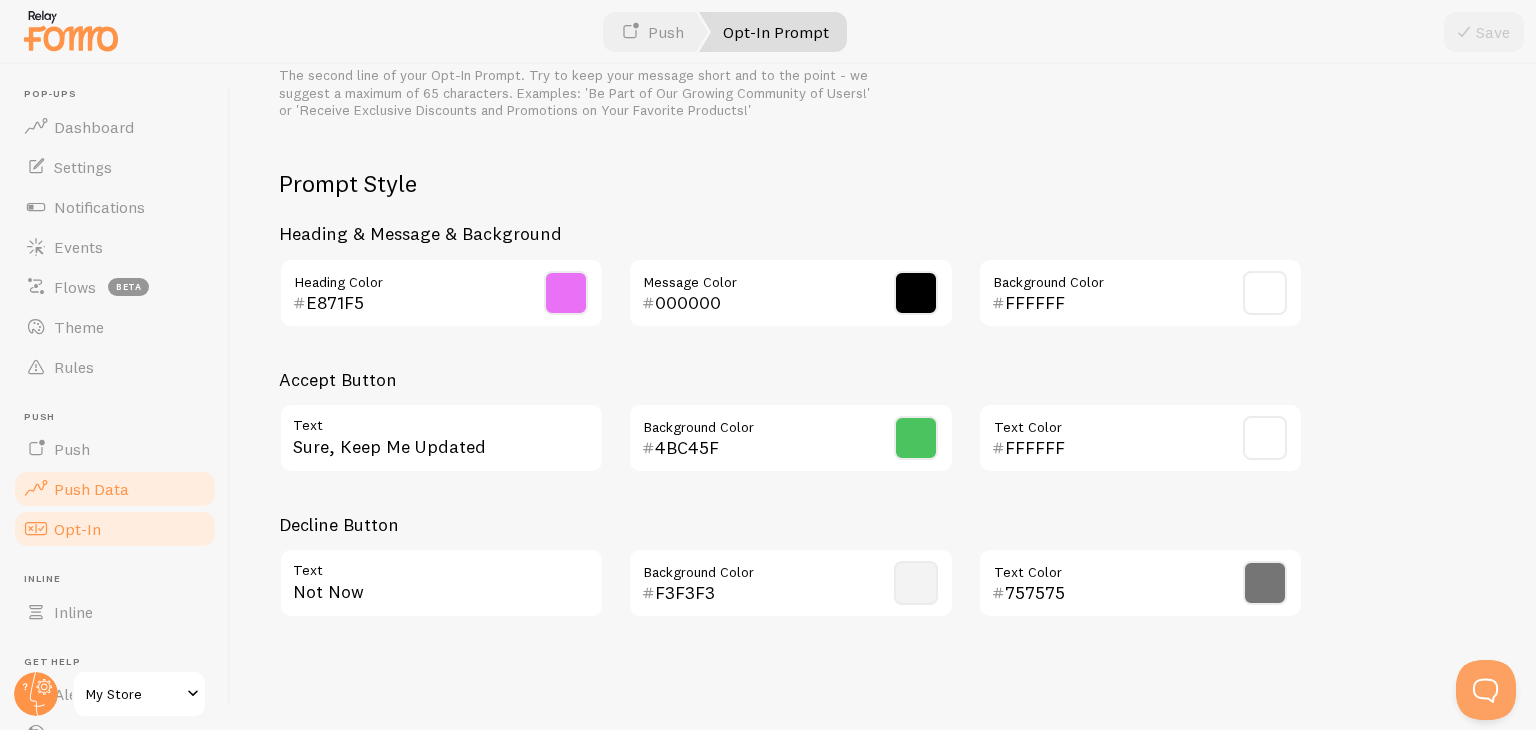 click on "Push Data" at bounding box center [91, 489] 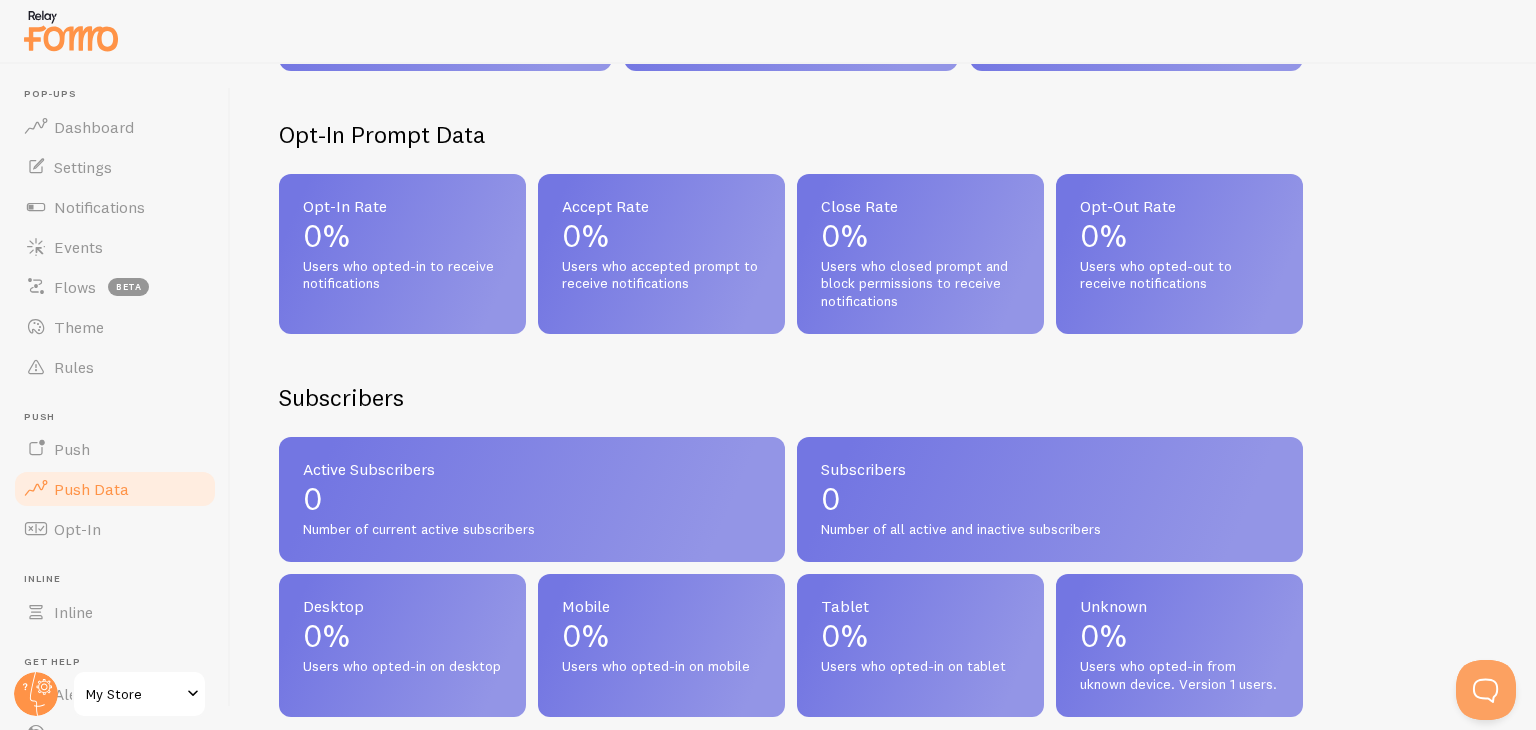scroll, scrollTop: 977, scrollLeft: 0, axis: vertical 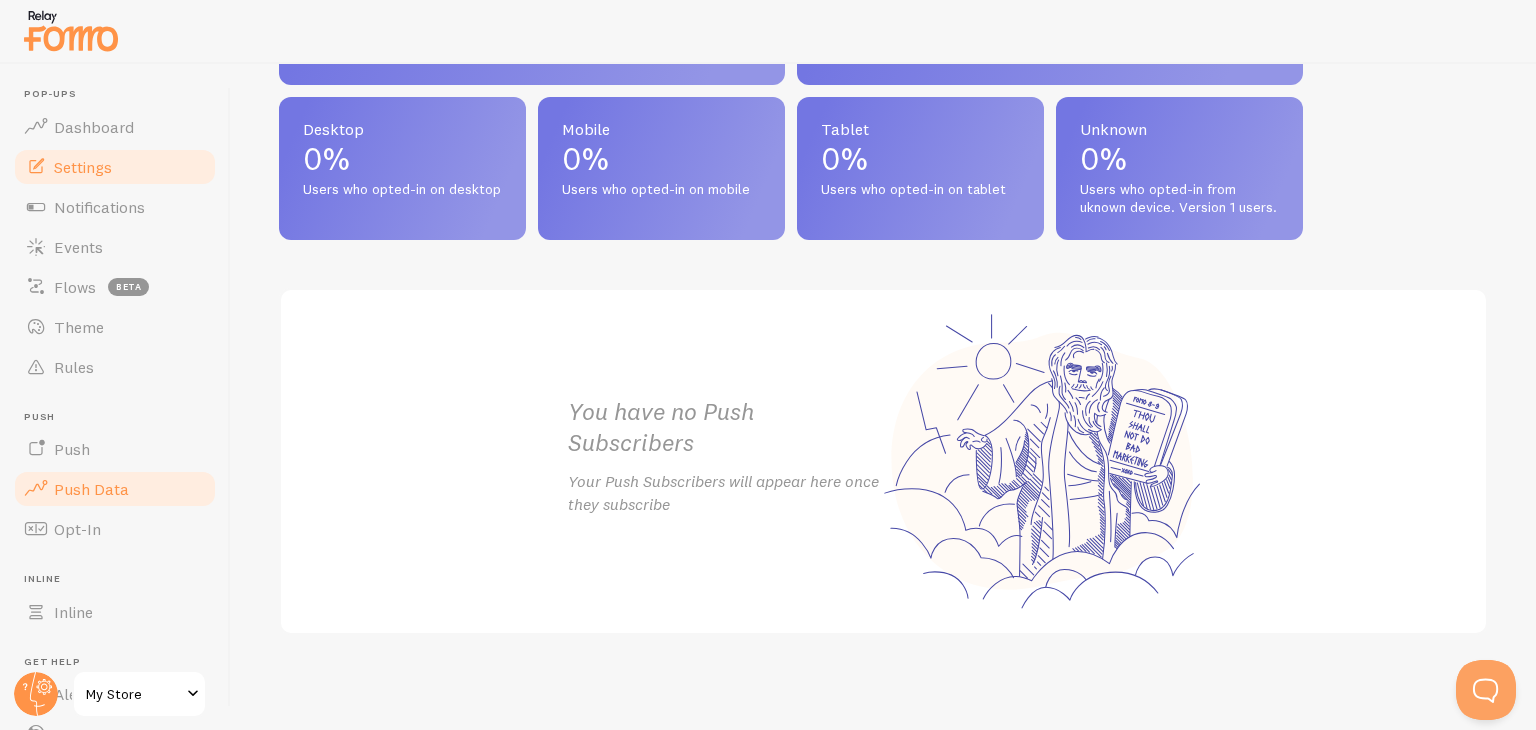 click on "Settings" at bounding box center (83, 167) 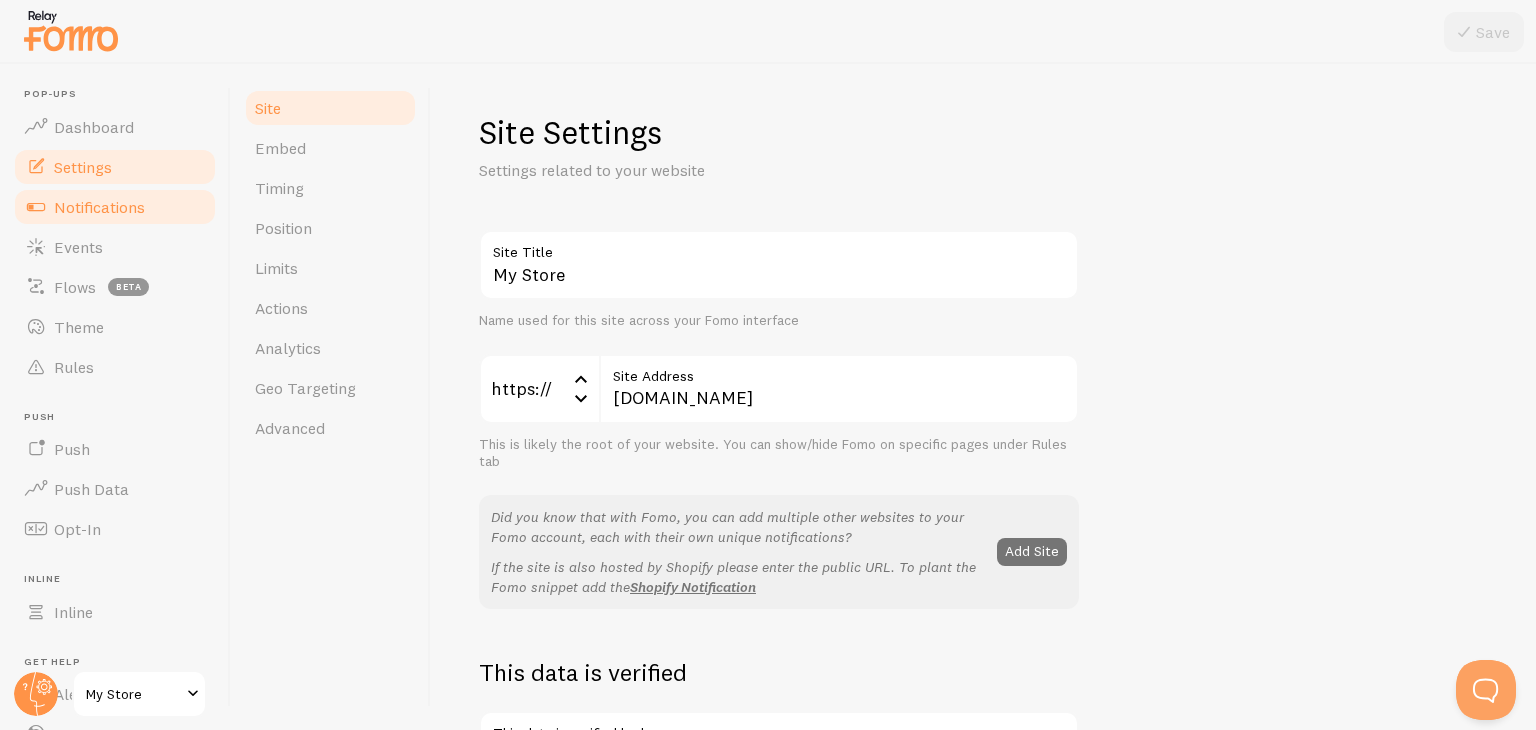 click on "Notifications" at bounding box center [99, 207] 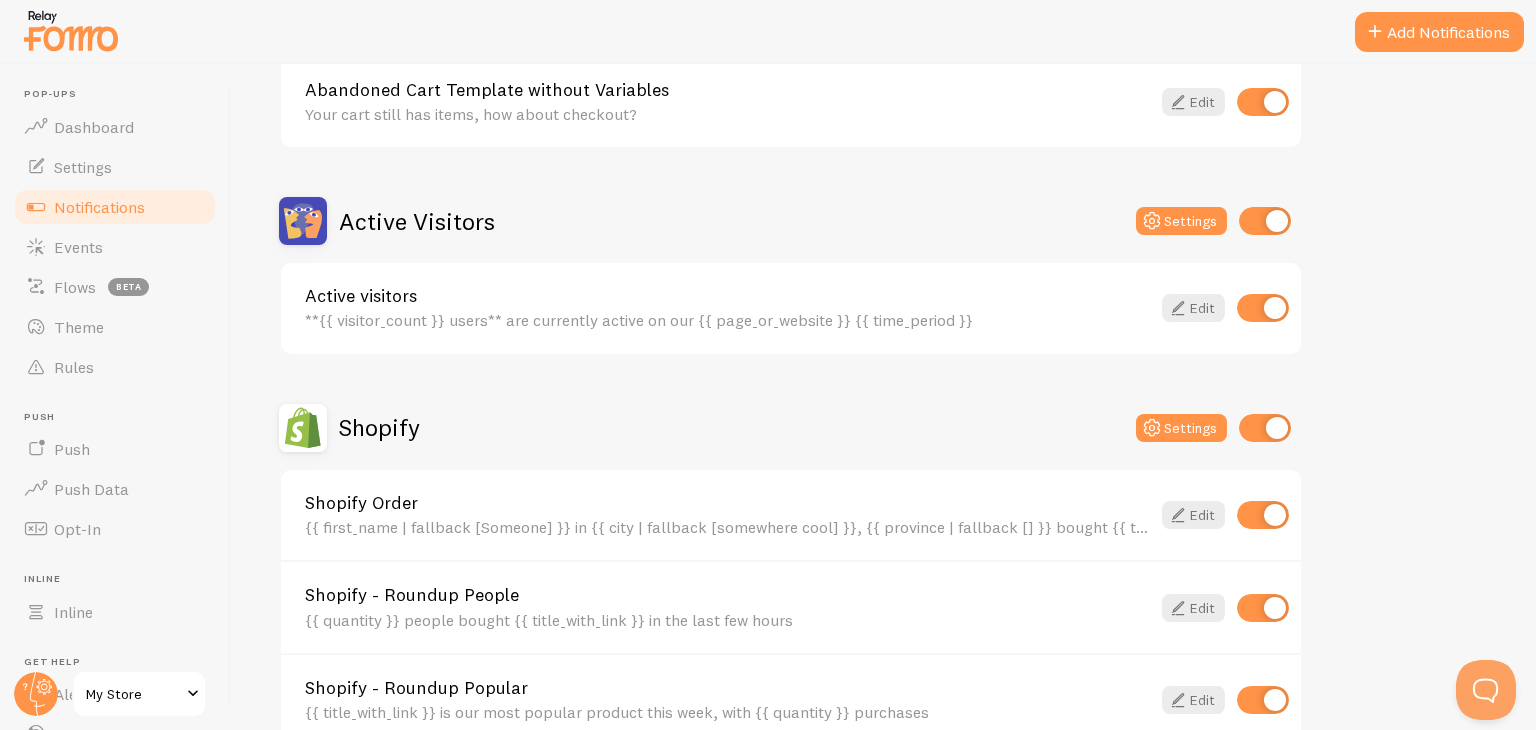 scroll, scrollTop: 0, scrollLeft: 0, axis: both 